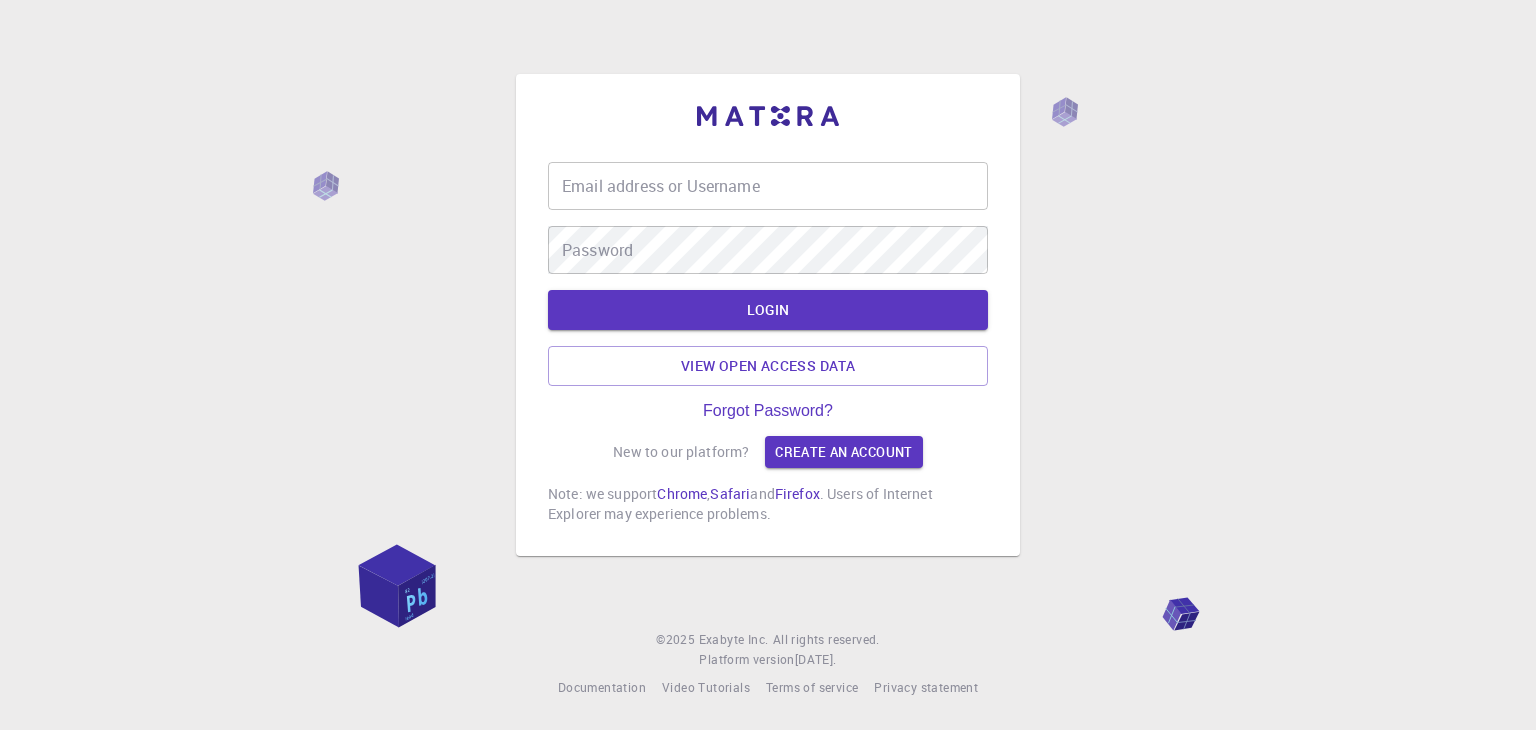 scroll, scrollTop: 0, scrollLeft: 0, axis: both 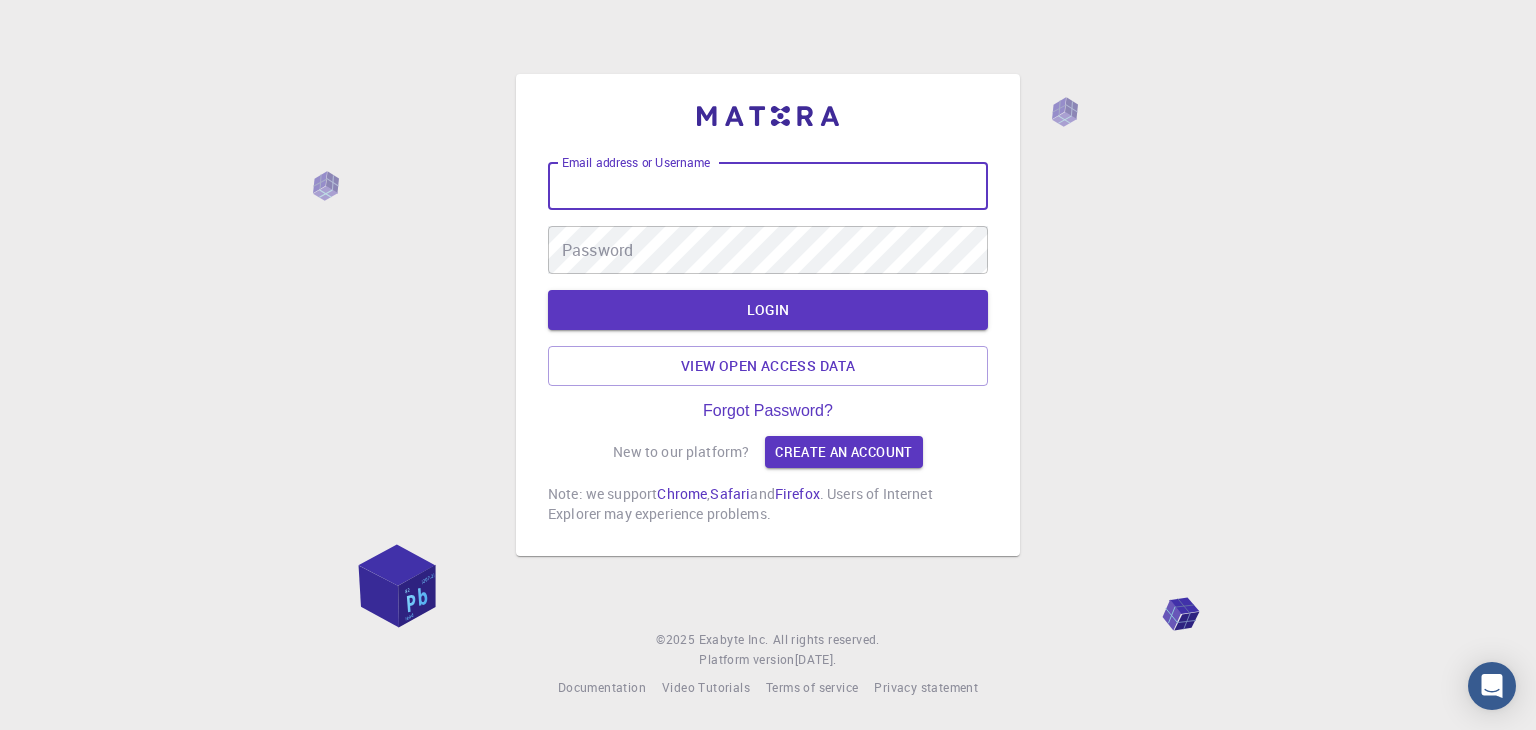 click on "Email address or Username" at bounding box center [768, 186] 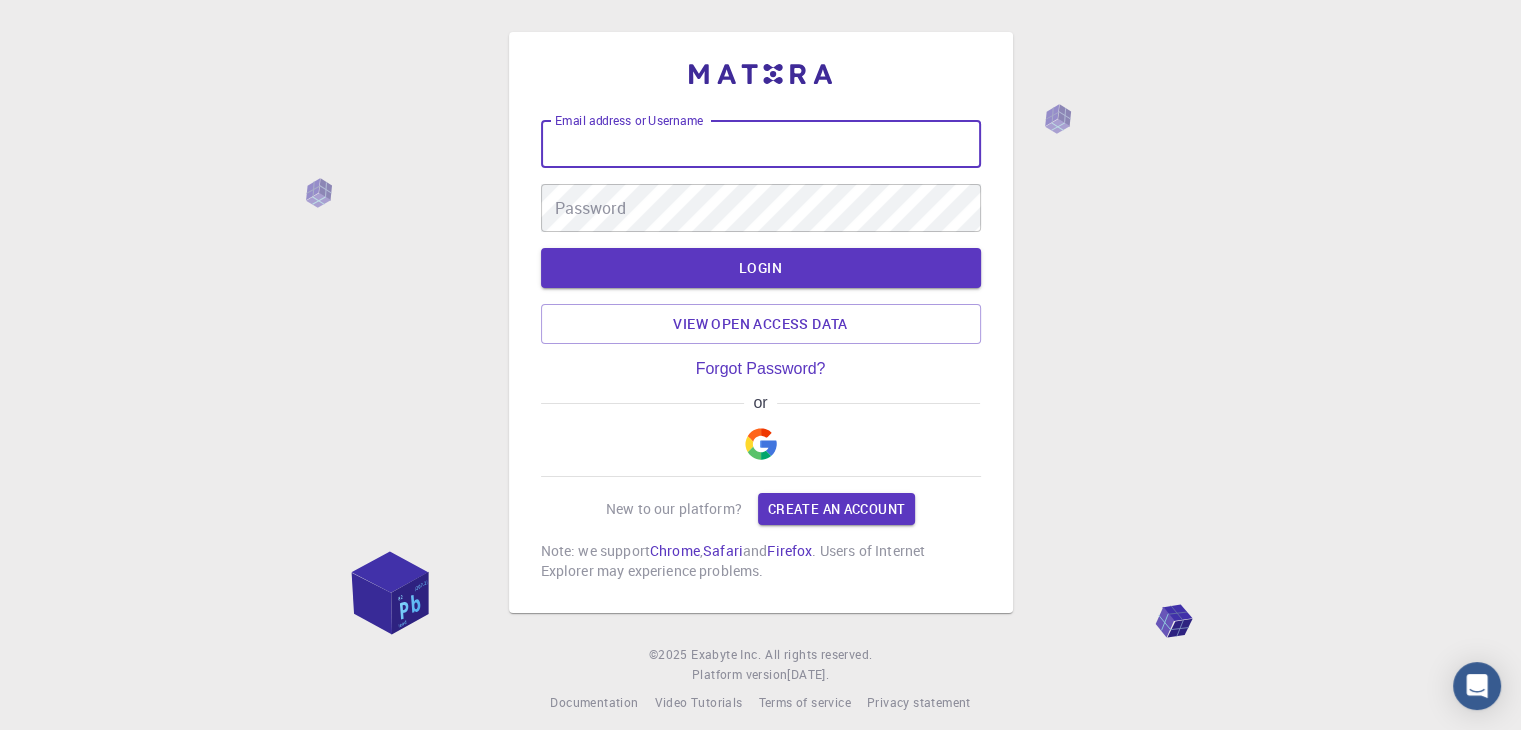 type on "vigneshewar" 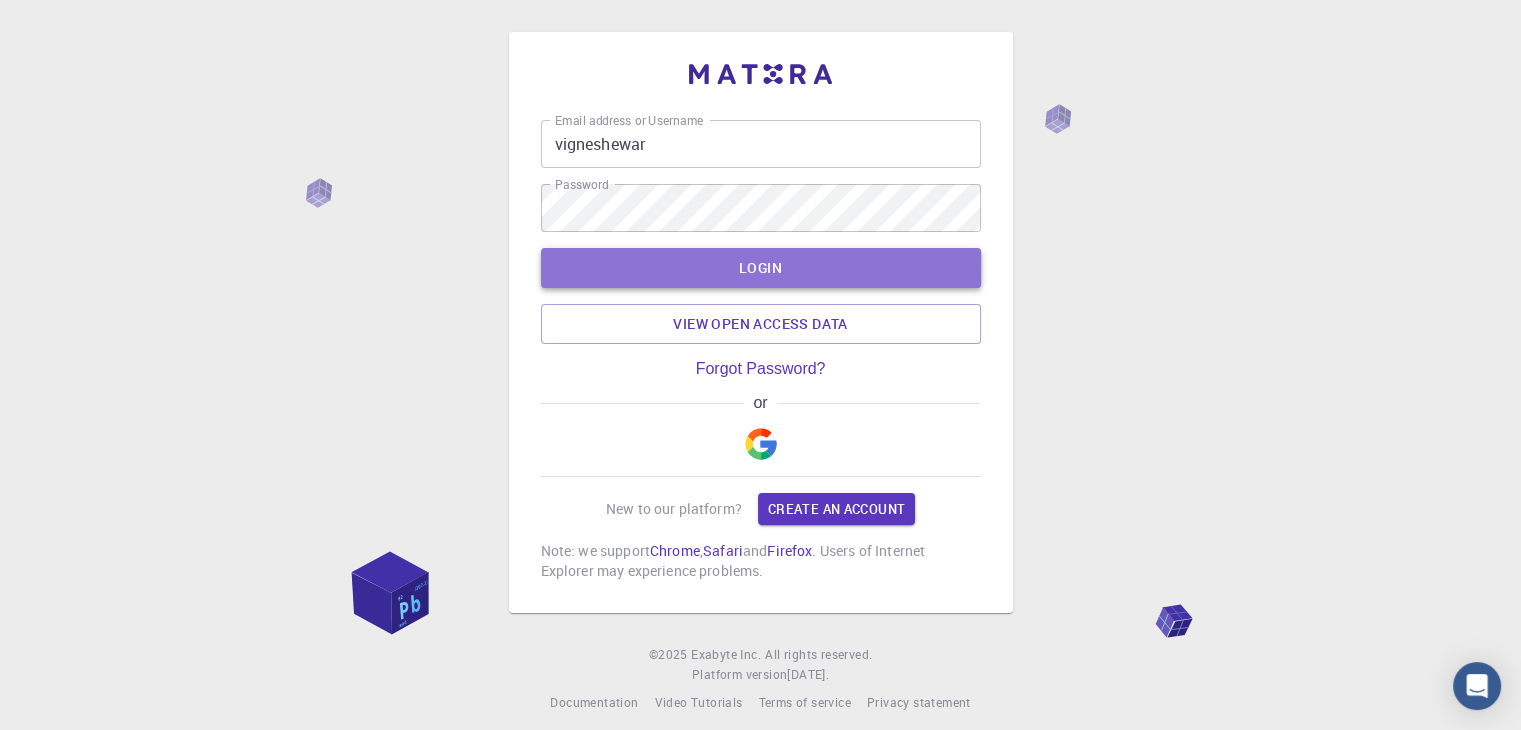 click on "LOGIN" at bounding box center (761, 268) 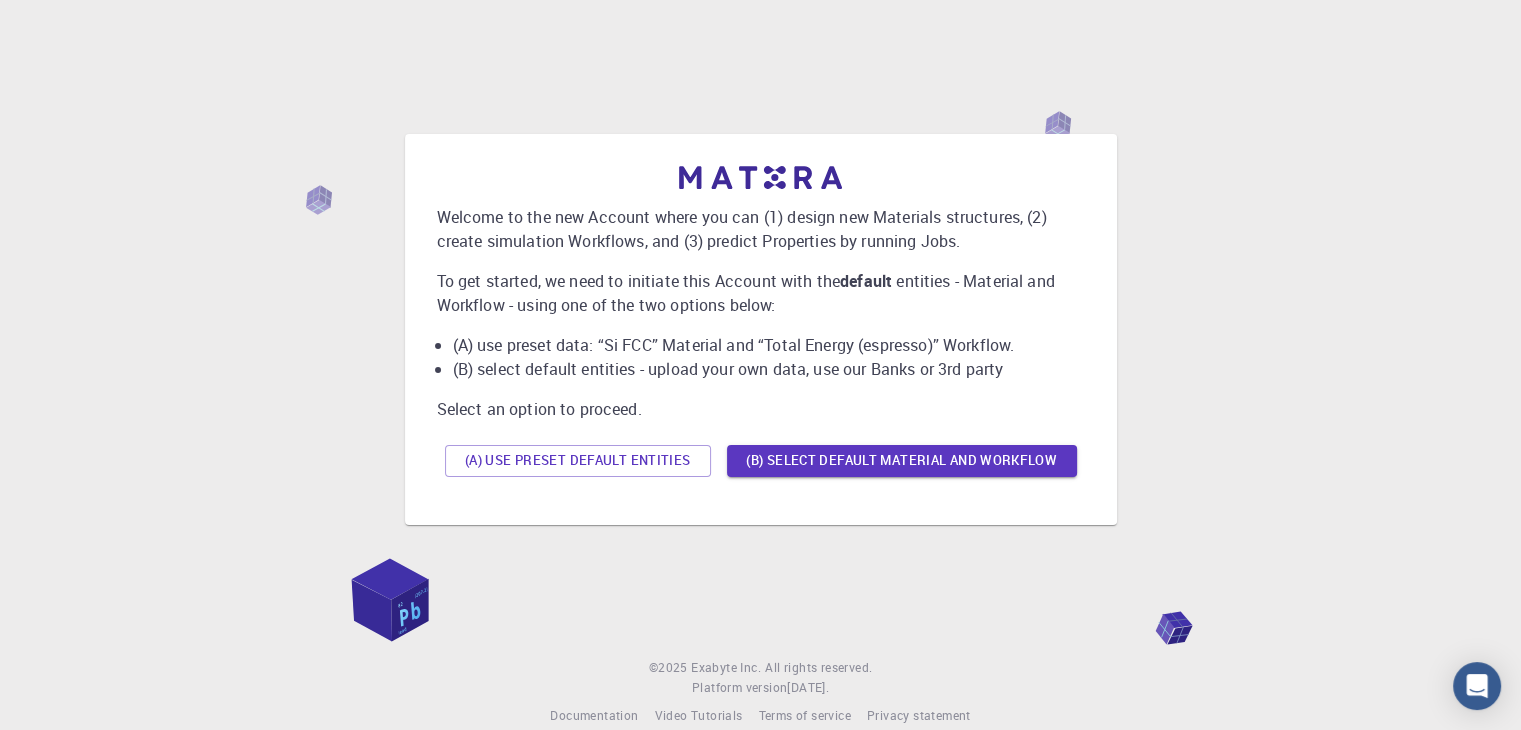 scroll, scrollTop: 0, scrollLeft: 0, axis: both 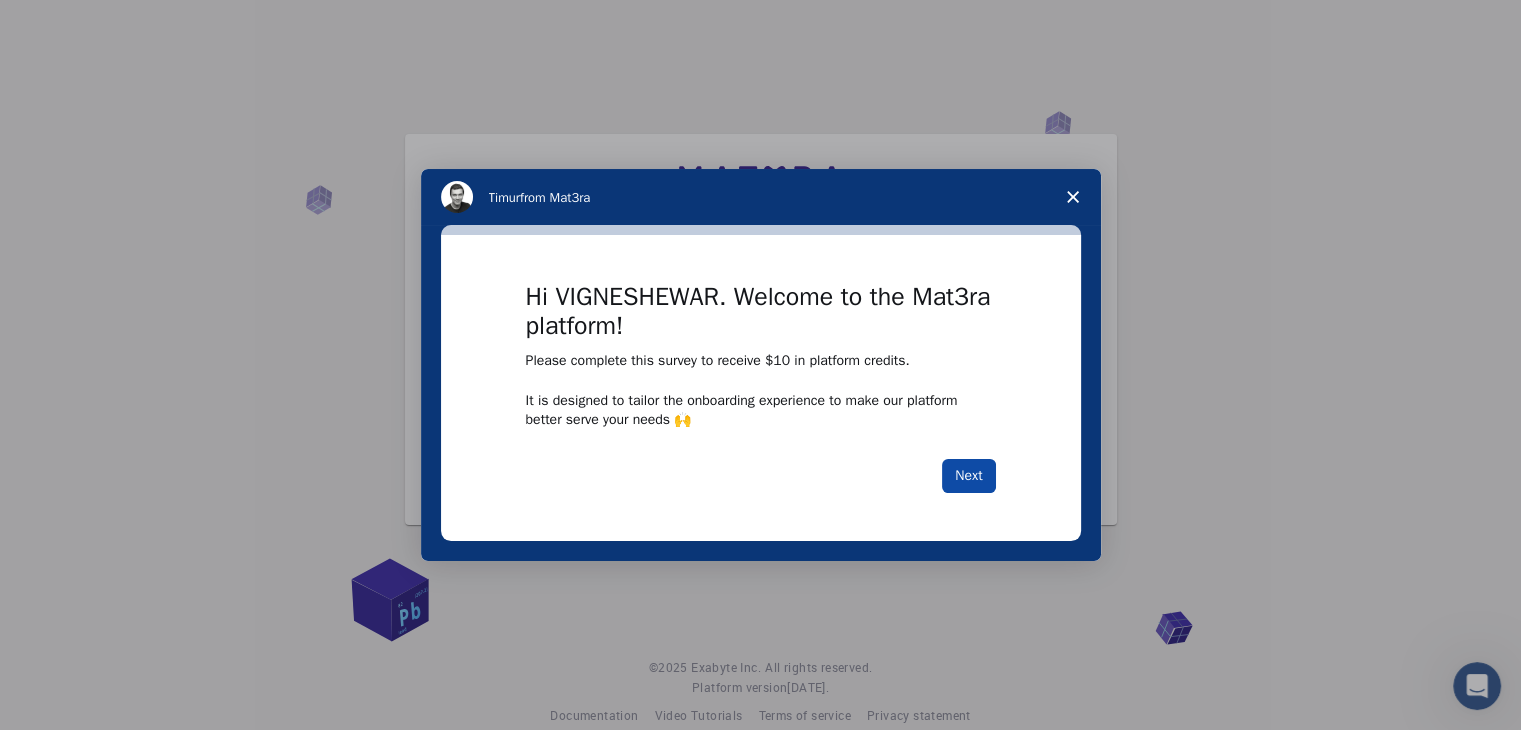 click on "Next" at bounding box center (968, 476) 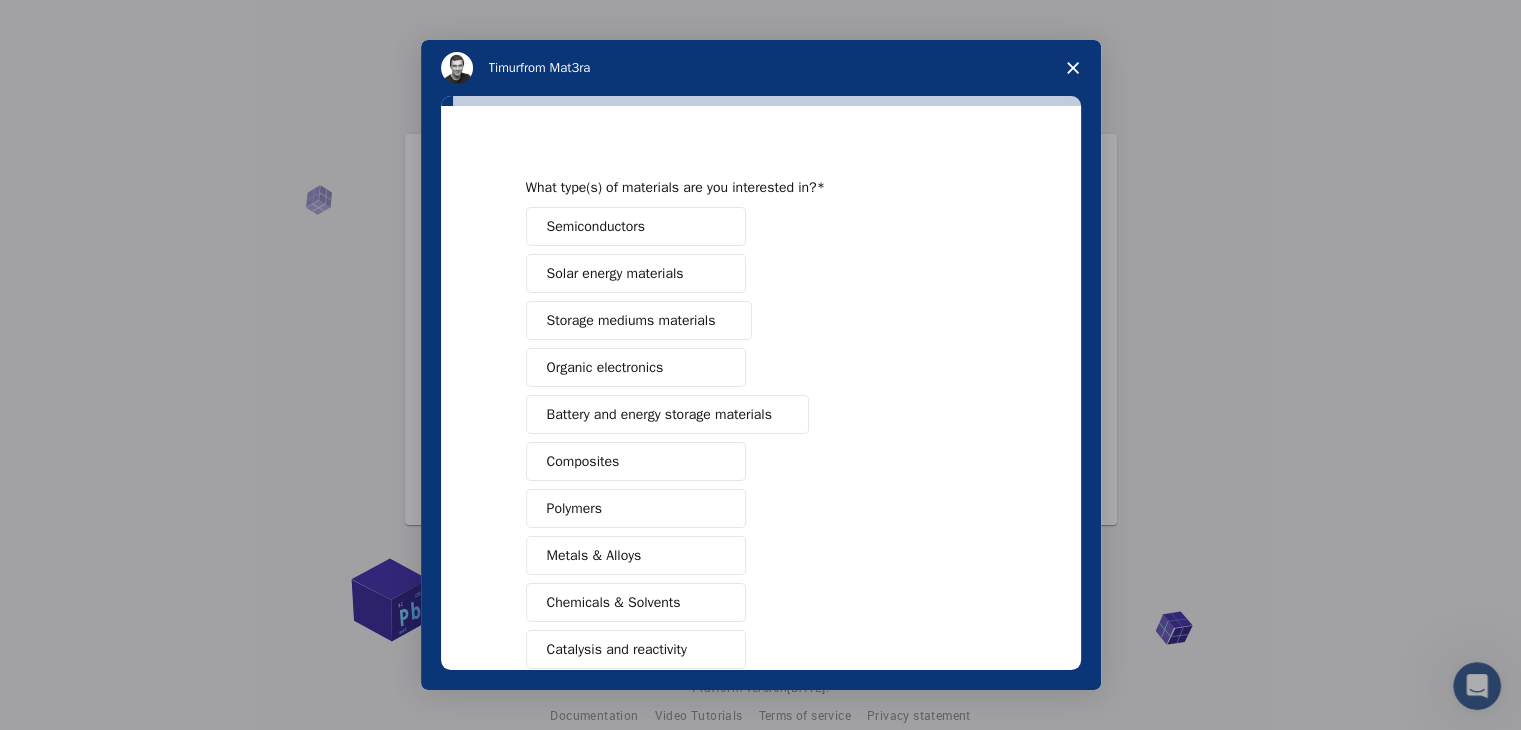 scroll, scrollTop: 0, scrollLeft: 0, axis: both 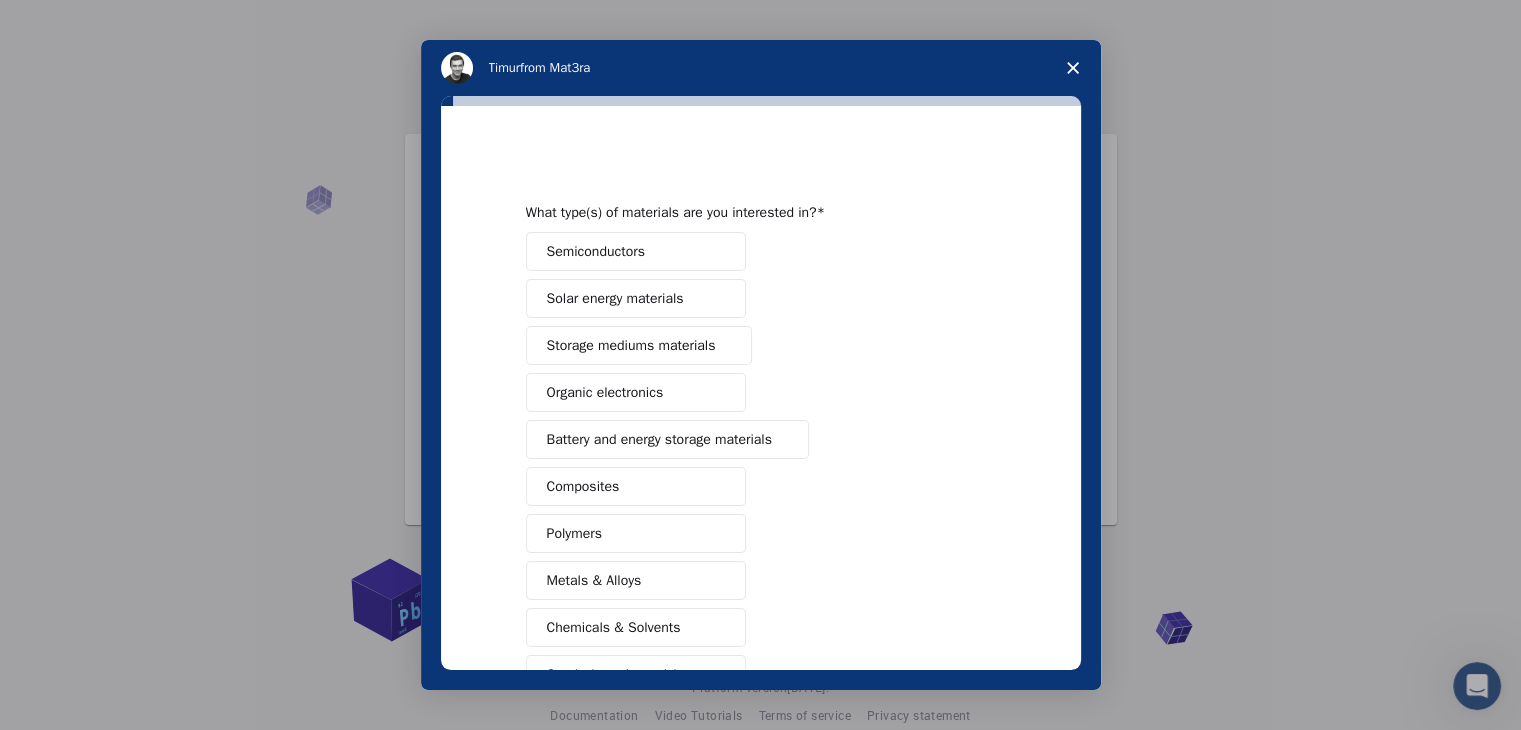 click on "Battery and energy storage materials" at bounding box center [659, 439] 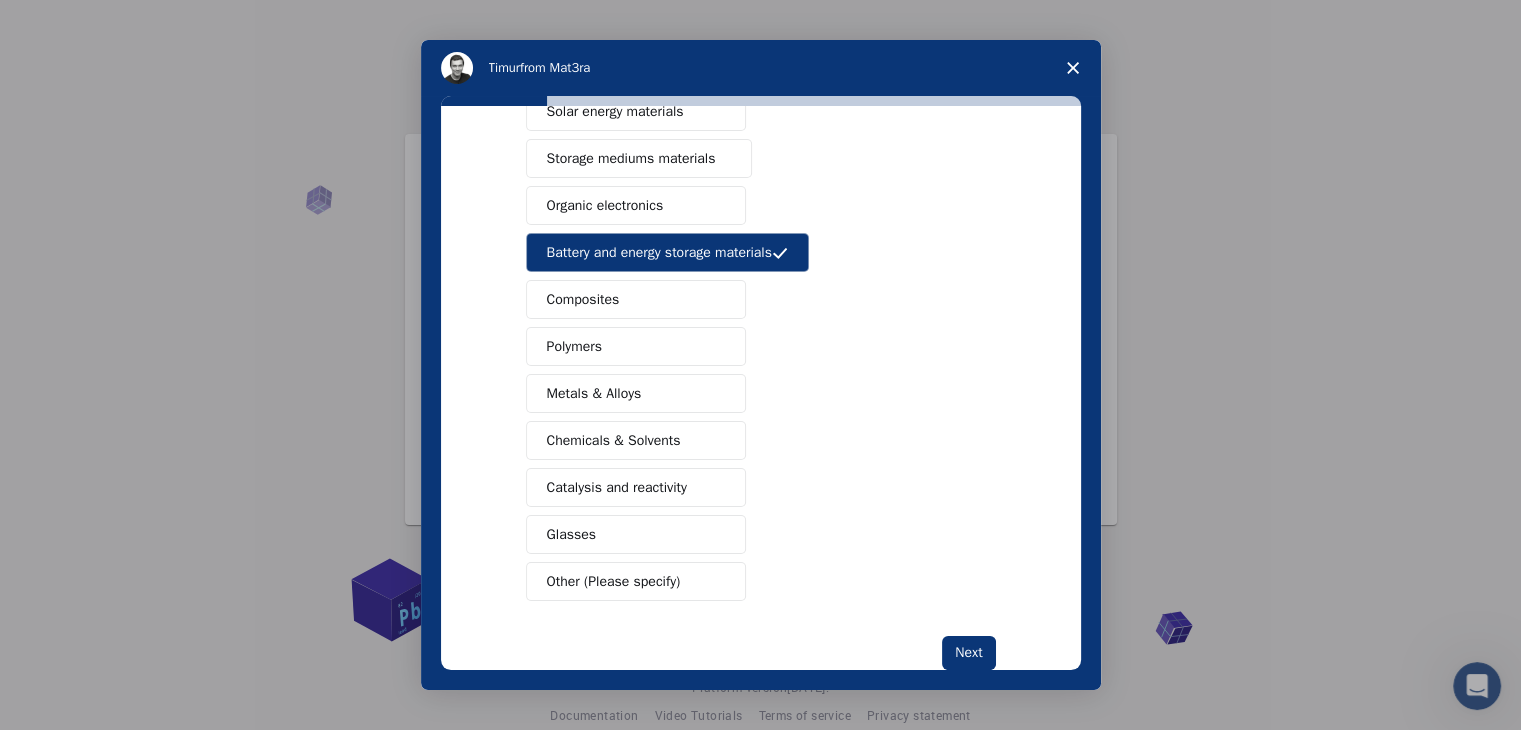 scroll, scrollTop: 190, scrollLeft: 0, axis: vertical 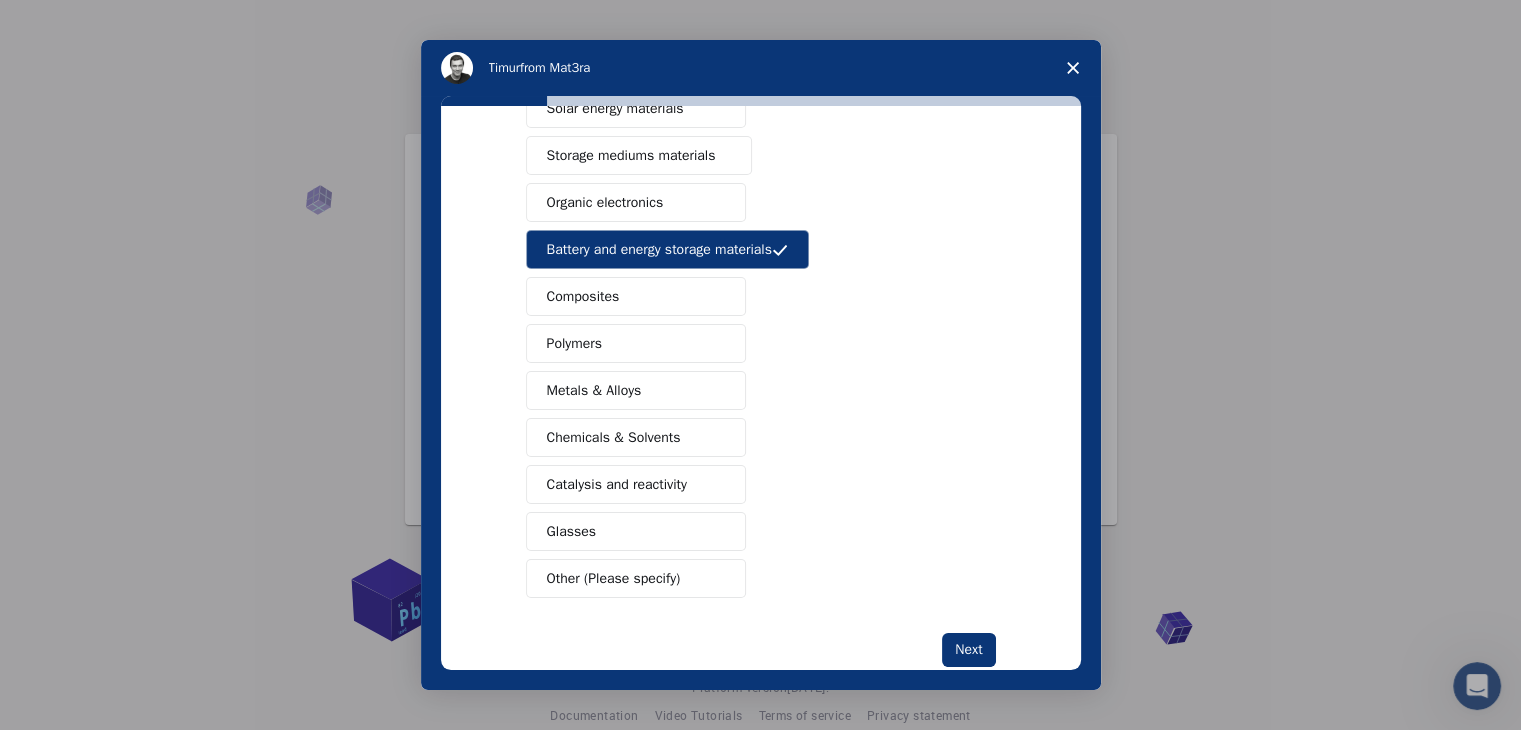 click on "Metals & Alloys" at bounding box center [636, 390] 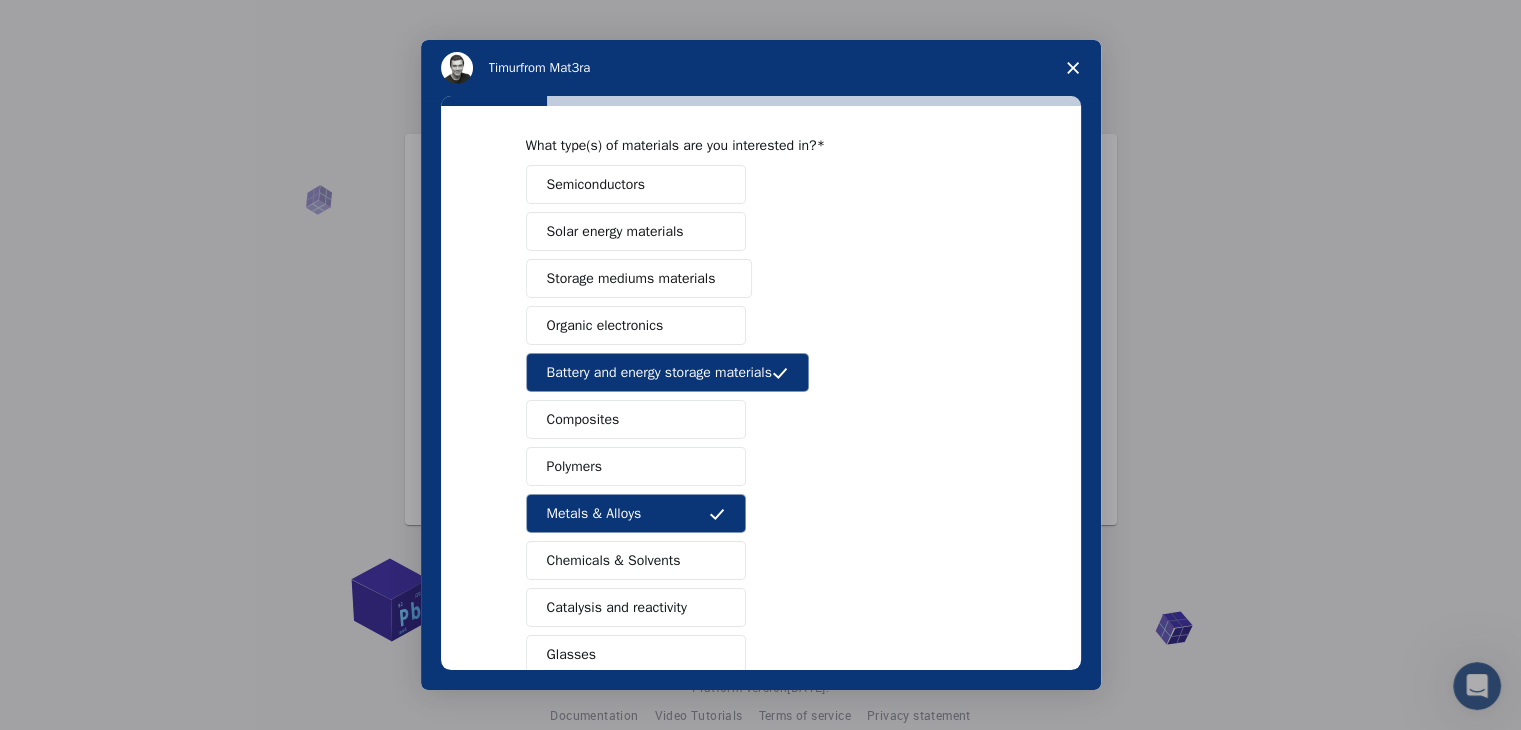 scroll, scrollTop: 68, scrollLeft: 0, axis: vertical 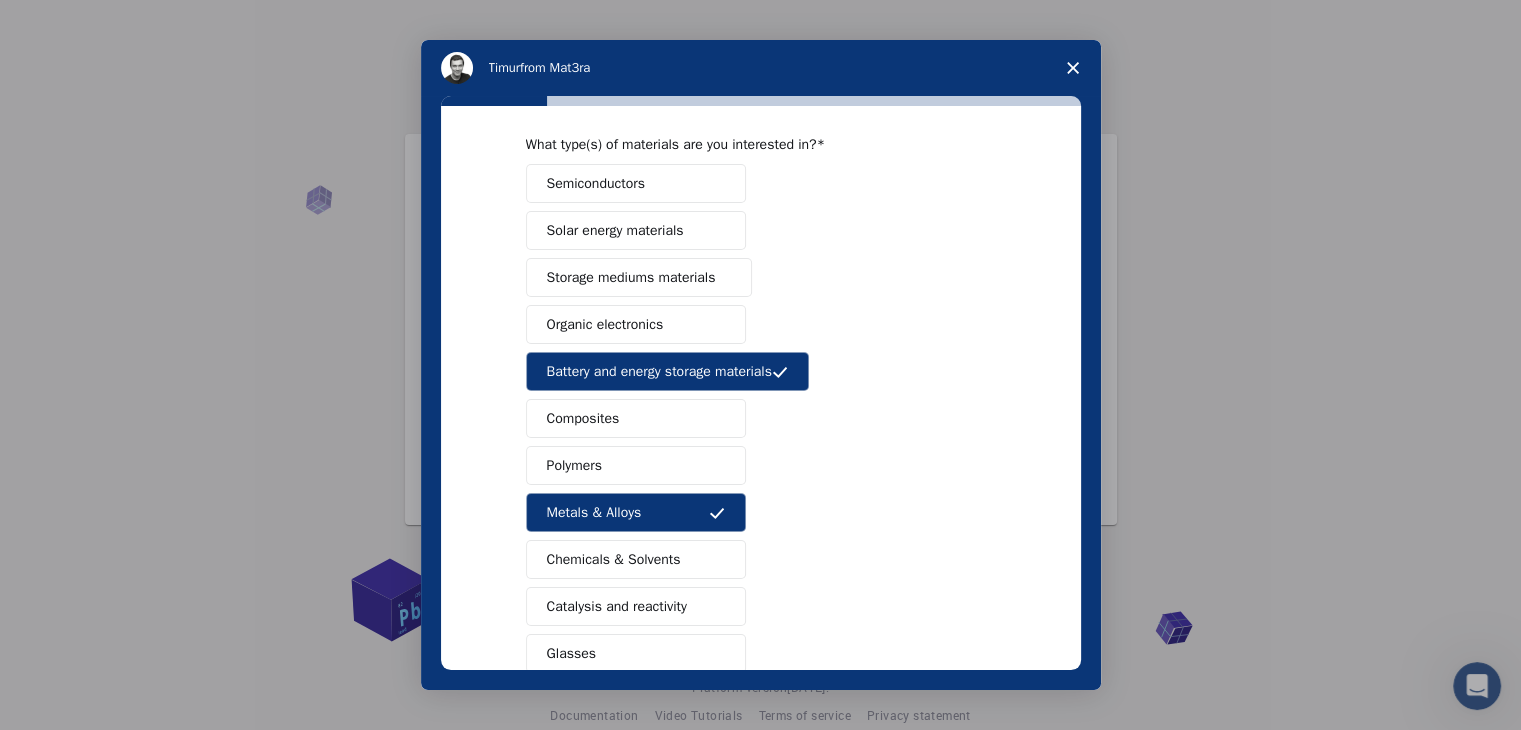 click on "Composites" at bounding box center (636, 418) 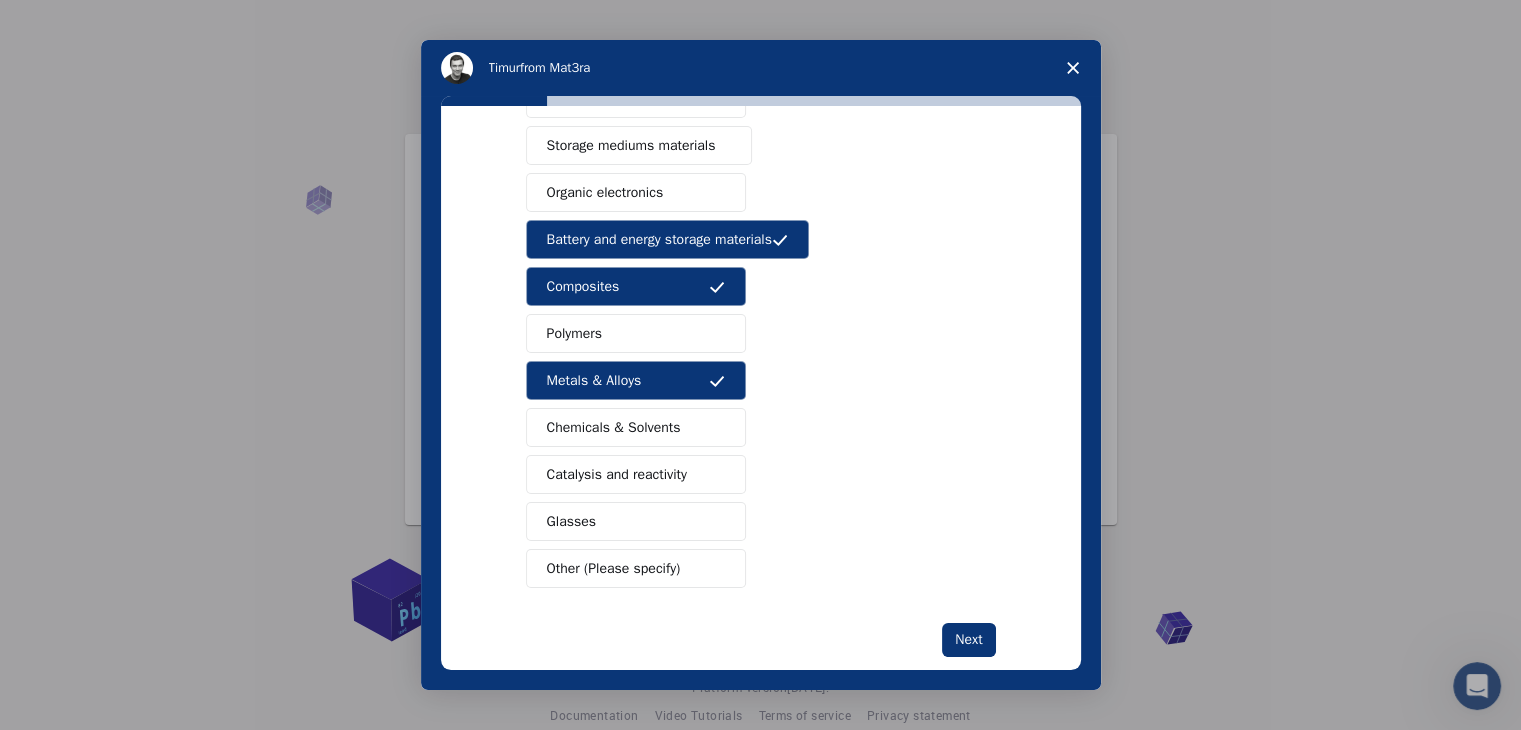 scroll, scrollTop: 206, scrollLeft: 0, axis: vertical 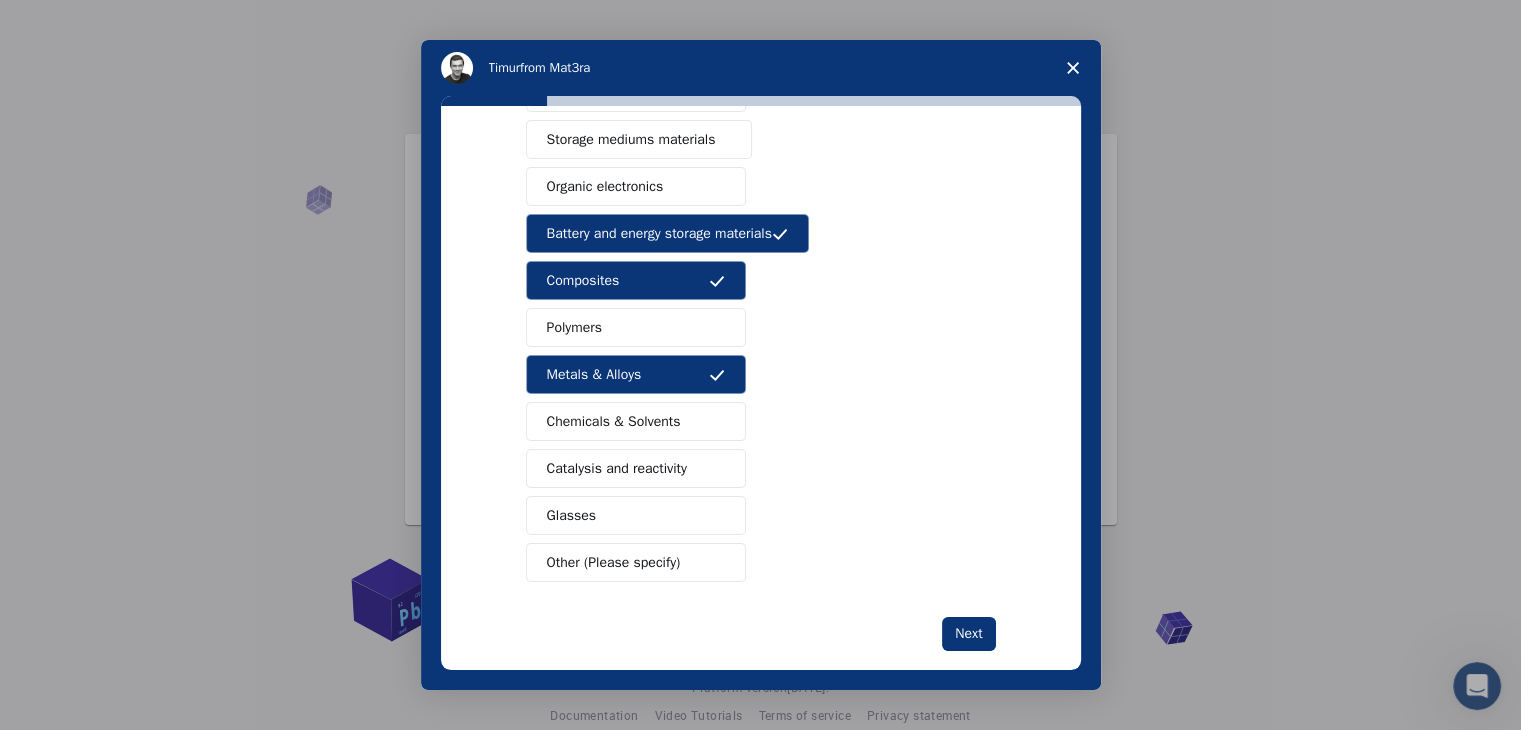 click on "Catalysis and reactivity" at bounding box center (636, 468) 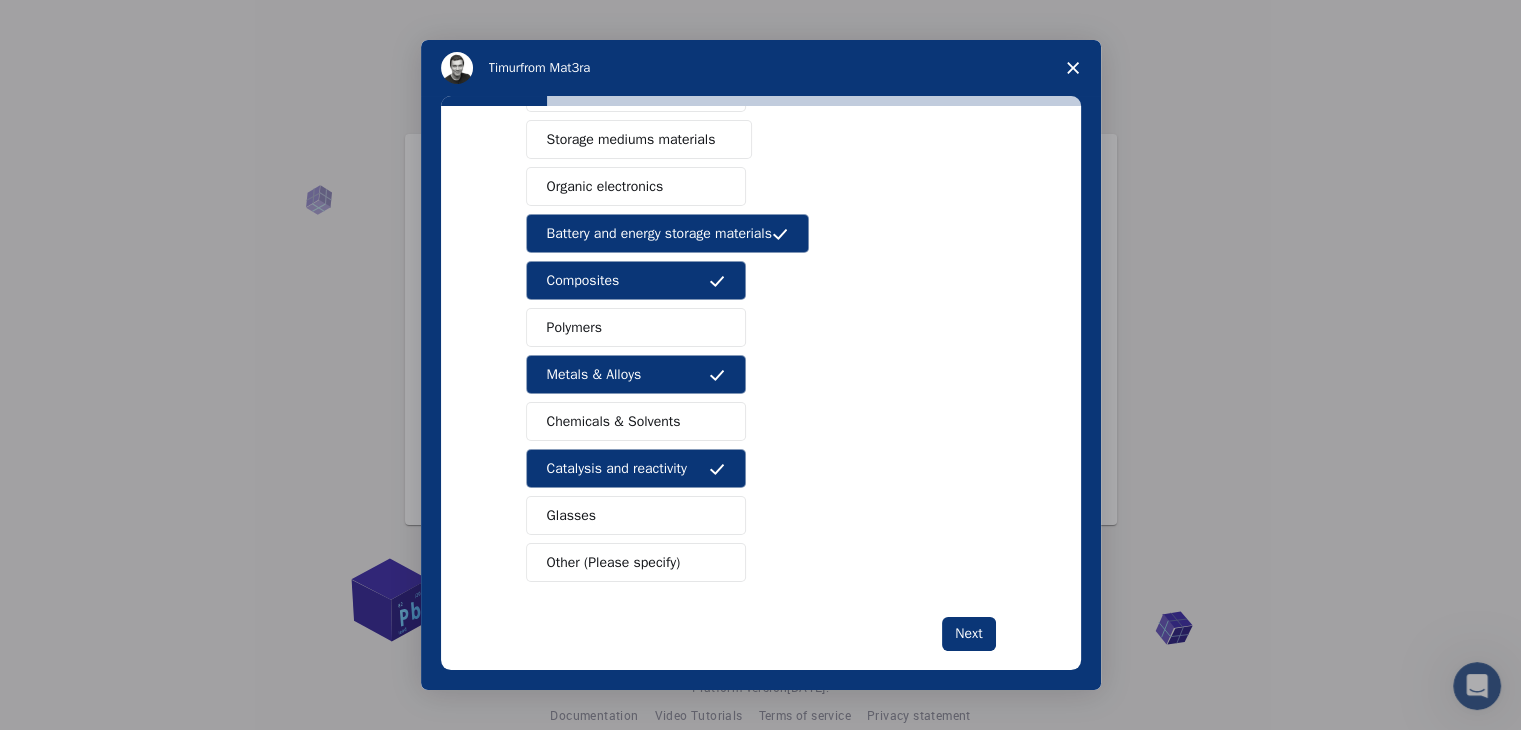 click on "Chemicals & Solvents" at bounding box center (614, 421) 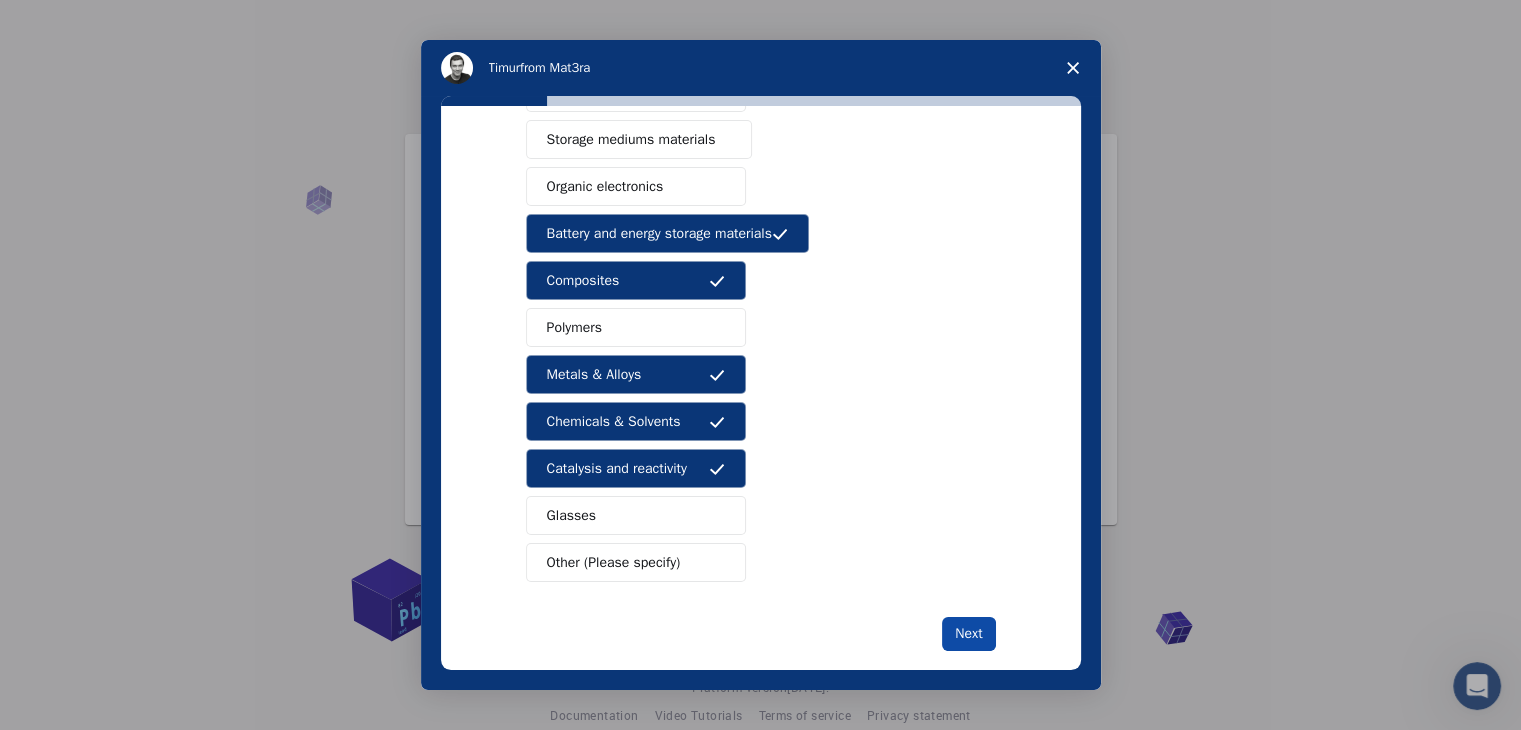 click on "Next" at bounding box center (968, 634) 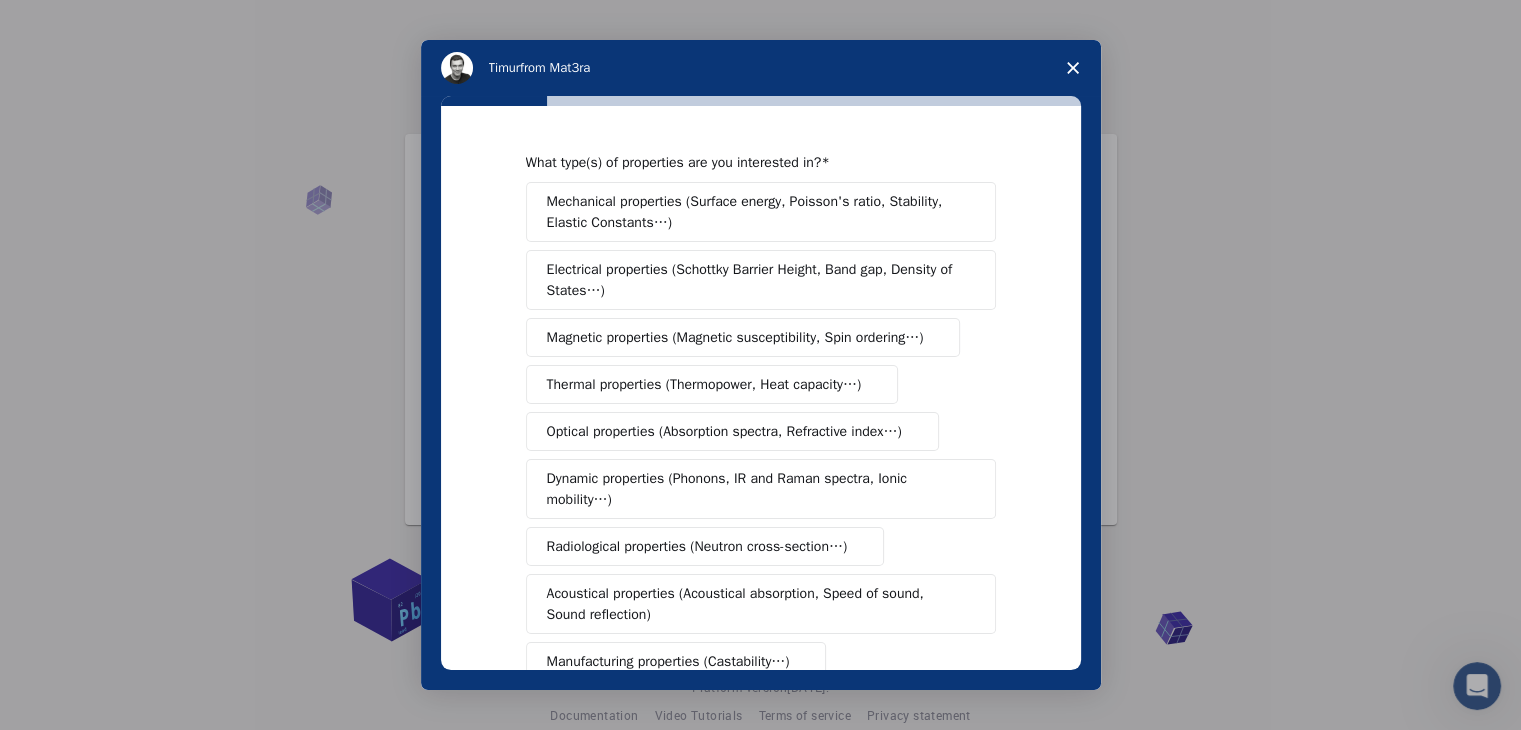 click on "Electrical properties (Schottky Barrier Height, Band gap, Density of States…)" at bounding box center (754, 280) 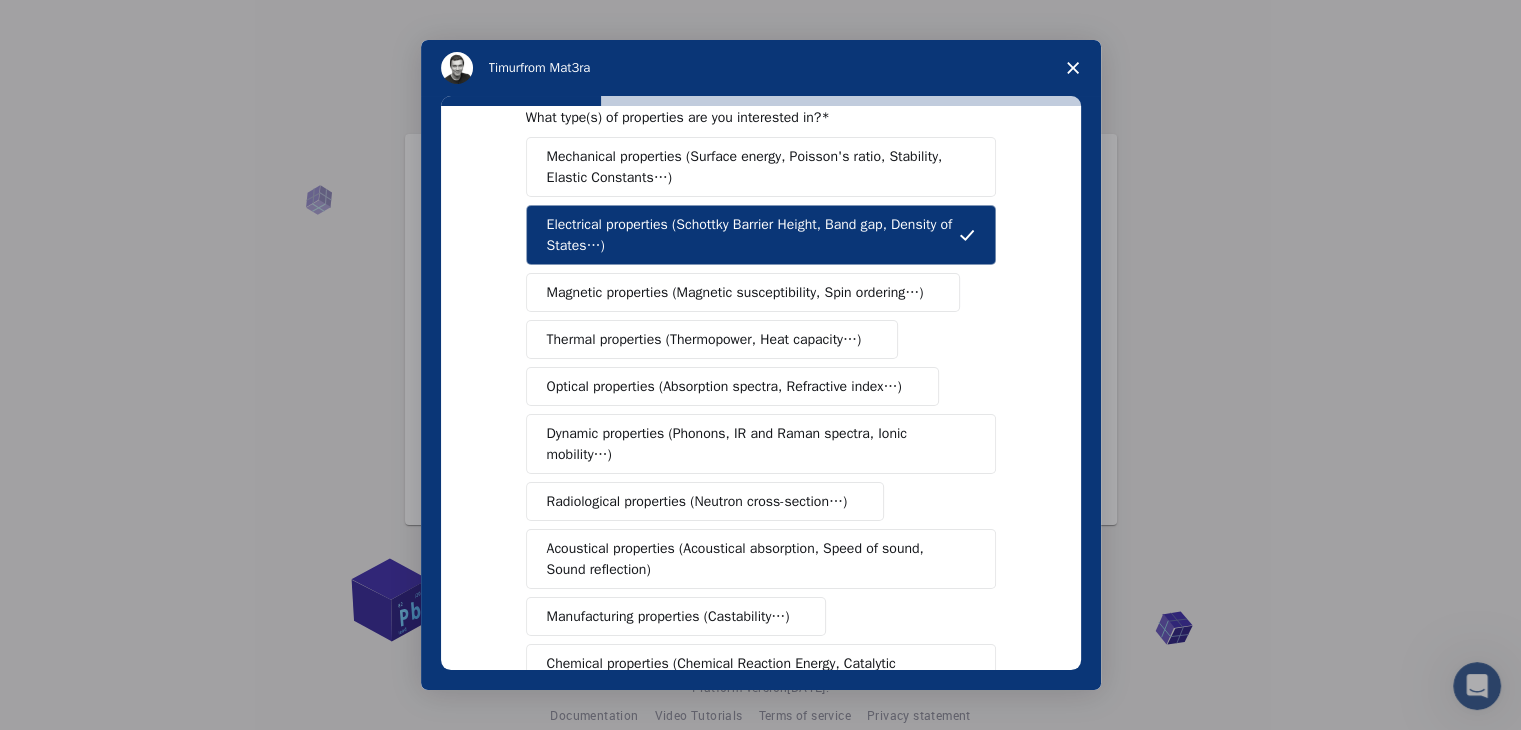 scroll, scrollTop: 49, scrollLeft: 0, axis: vertical 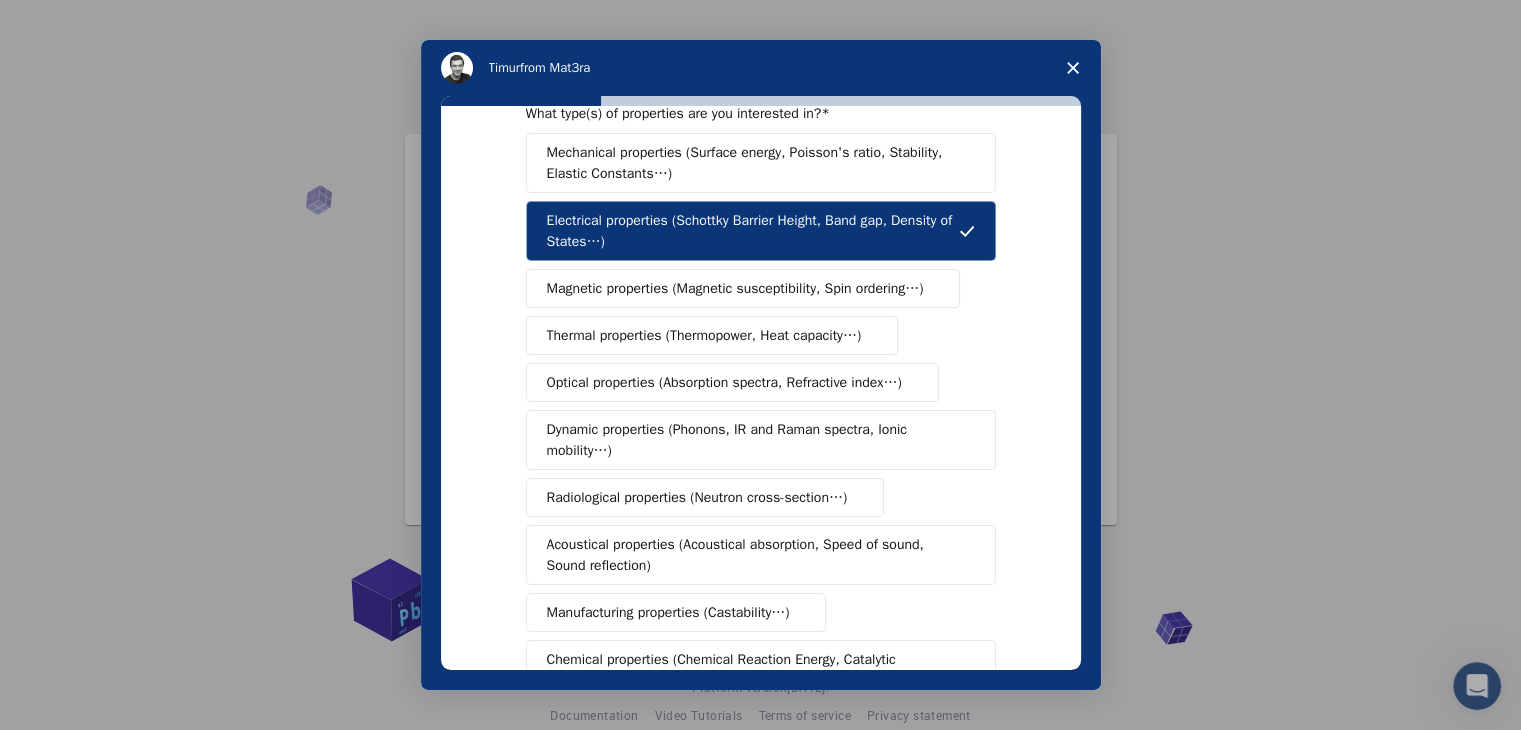 click on "Optical properties (Absorption spectra, Refractive index…)" at bounding box center [724, 382] 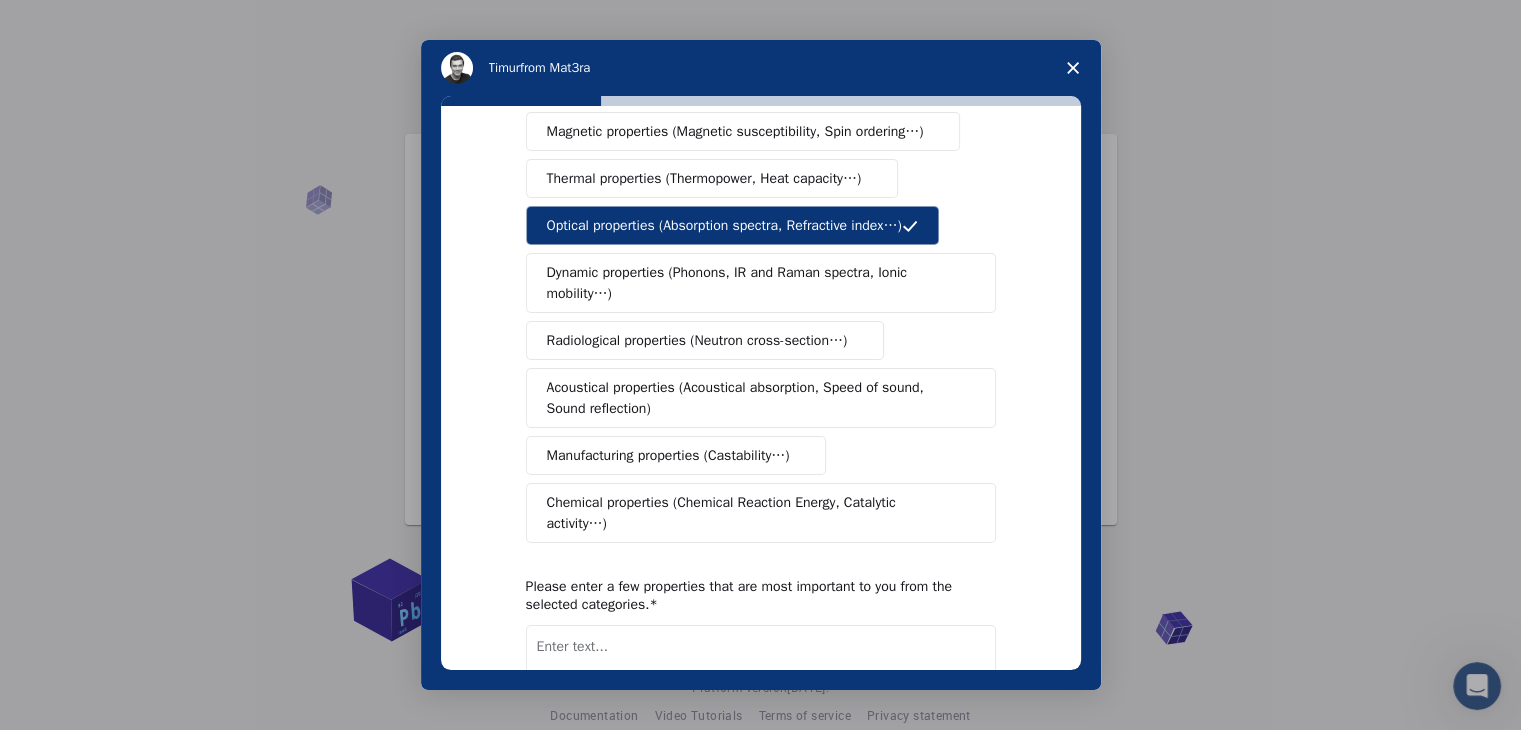 scroll, scrollTop: 207, scrollLeft: 0, axis: vertical 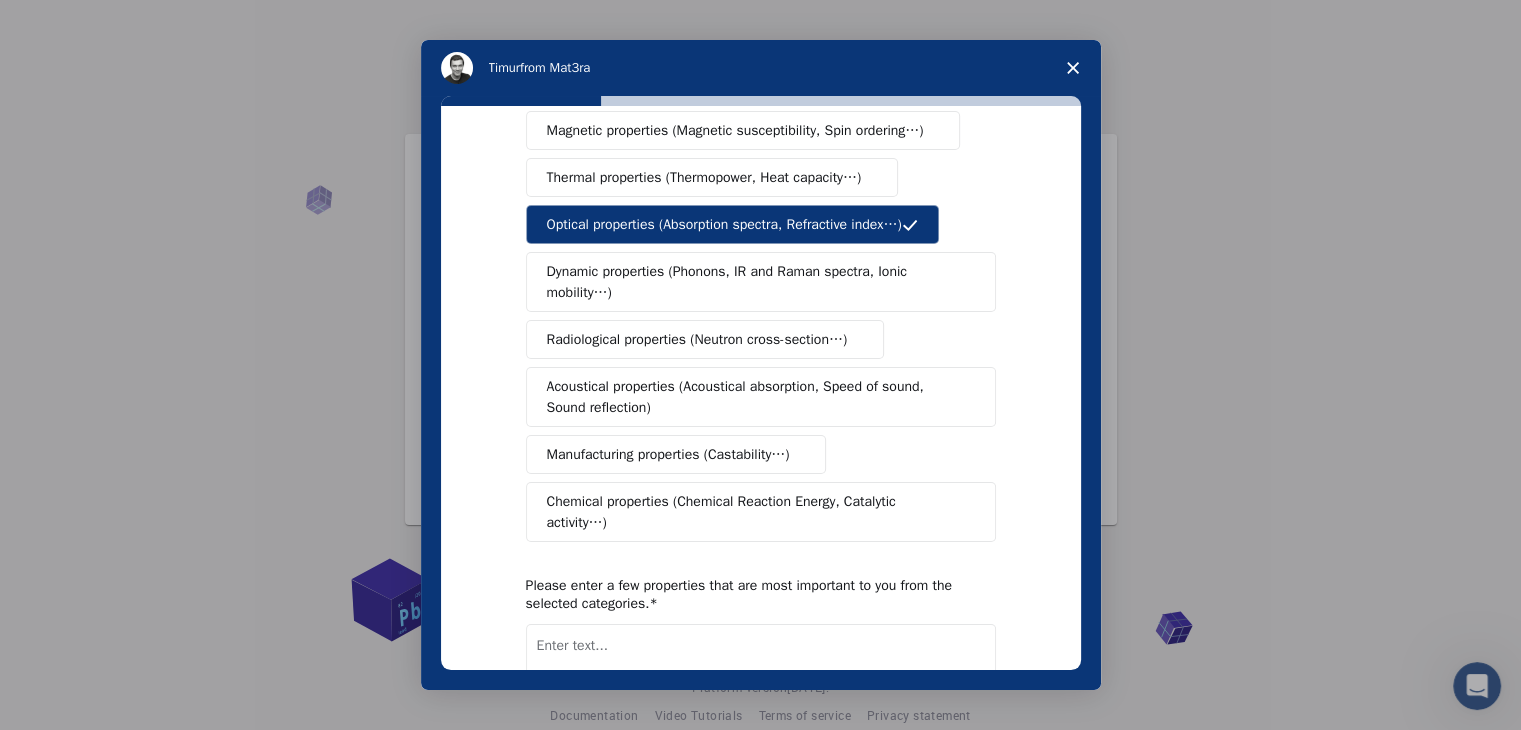 click on "Chemical properties (Chemical Reaction Energy, Catalytic activity…)" at bounding box center [753, 512] 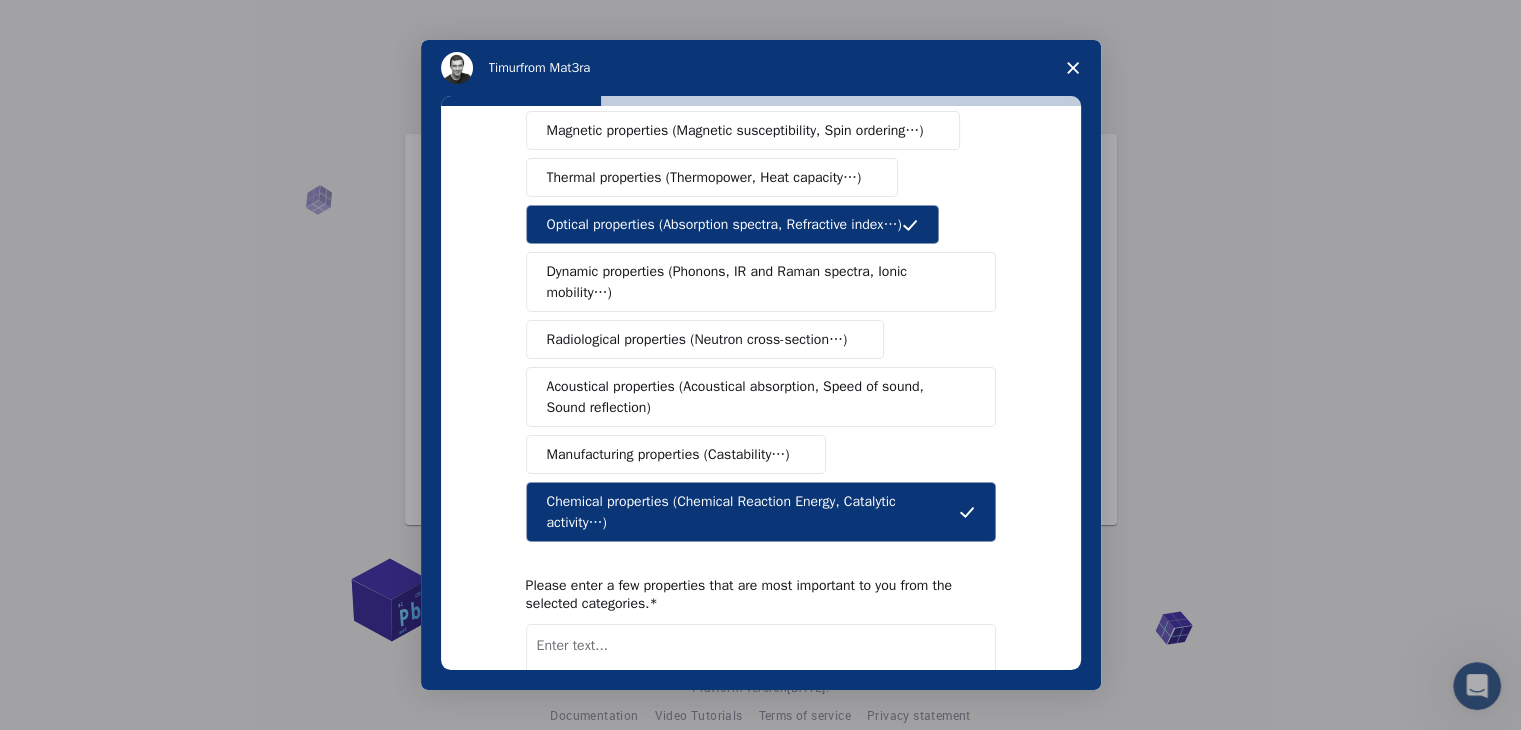 scroll, scrollTop: 0, scrollLeft: 0, axis: both 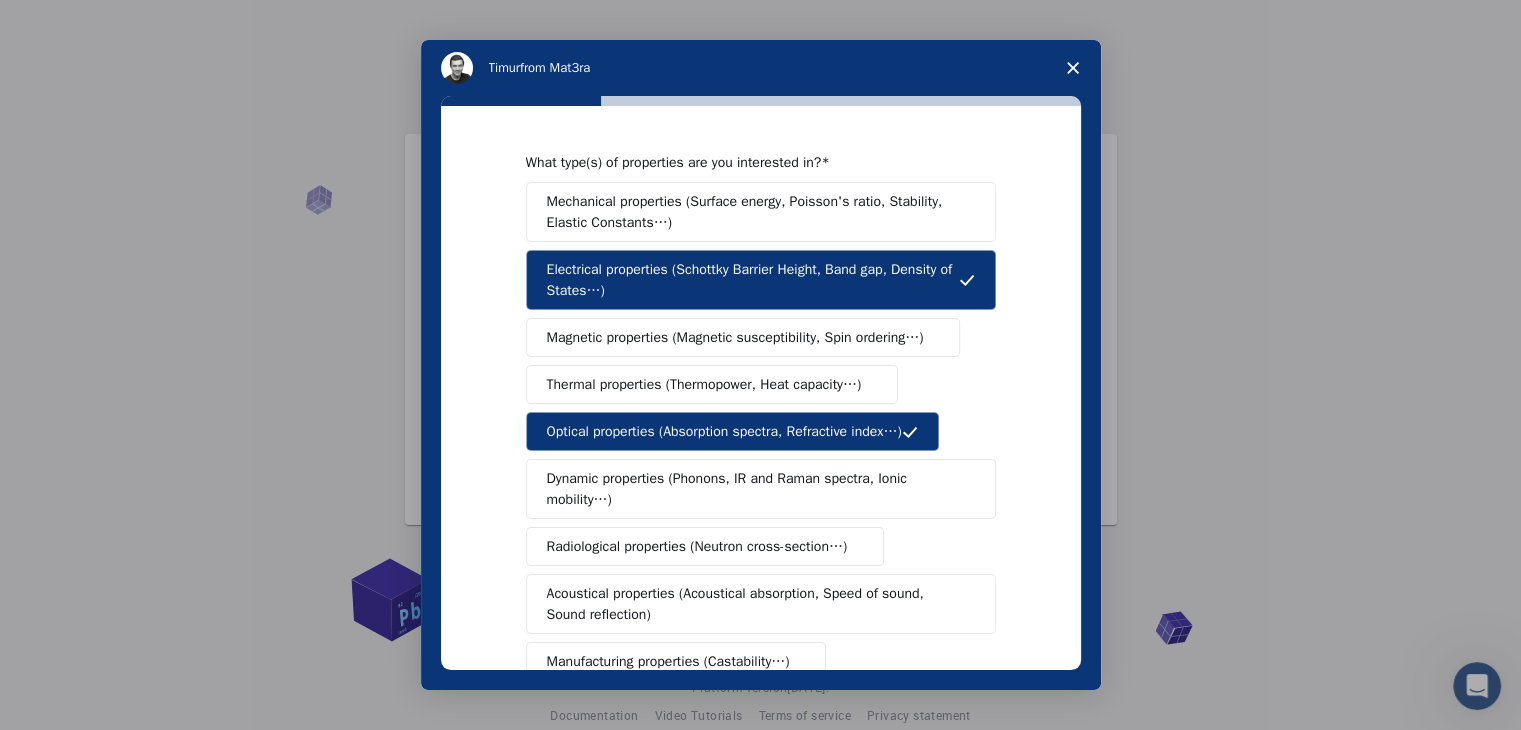 click on "Mechanical properties (Surface energy, Poisson's ratio, Stability, Elastic Constants…)" at bounding box center [754, 212] 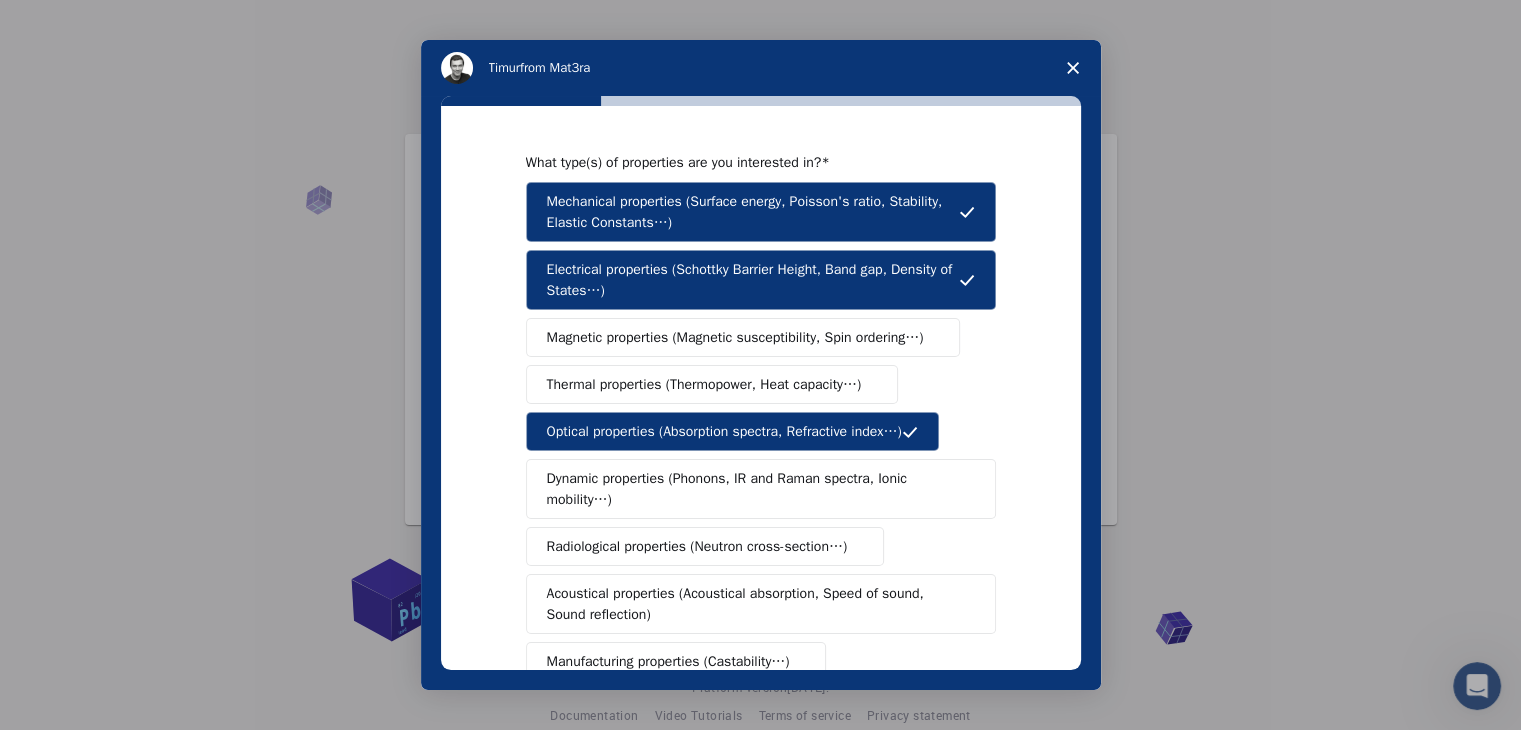 click on "Dynamic properties (Phonons, IR and Raman spectra, Ionic mobility…)" at bounding box center [753, 489] 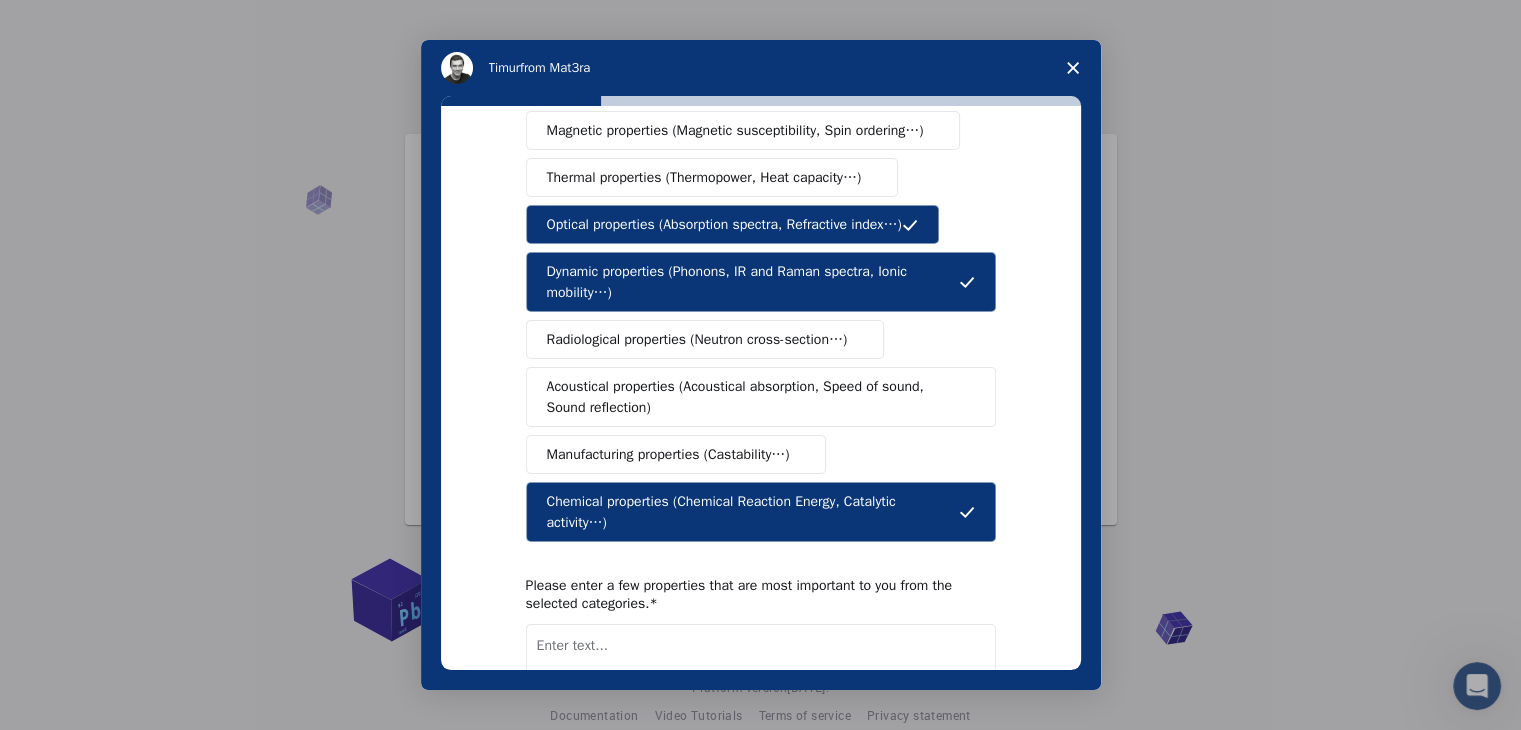 scroll, scrollTop: 334, scrollLeft: 0, axis: vertical 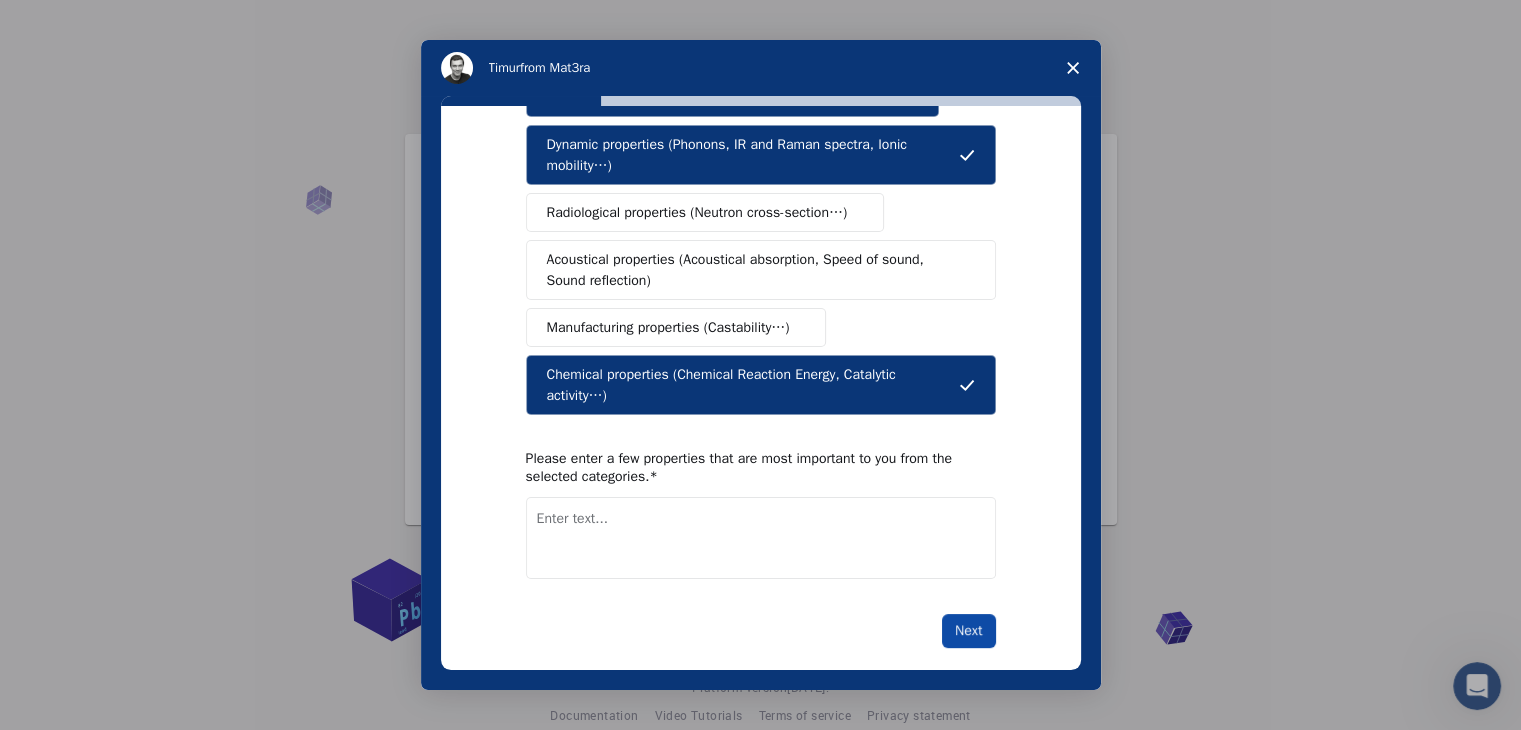 click on "Next" at bounding box center (968, 631) 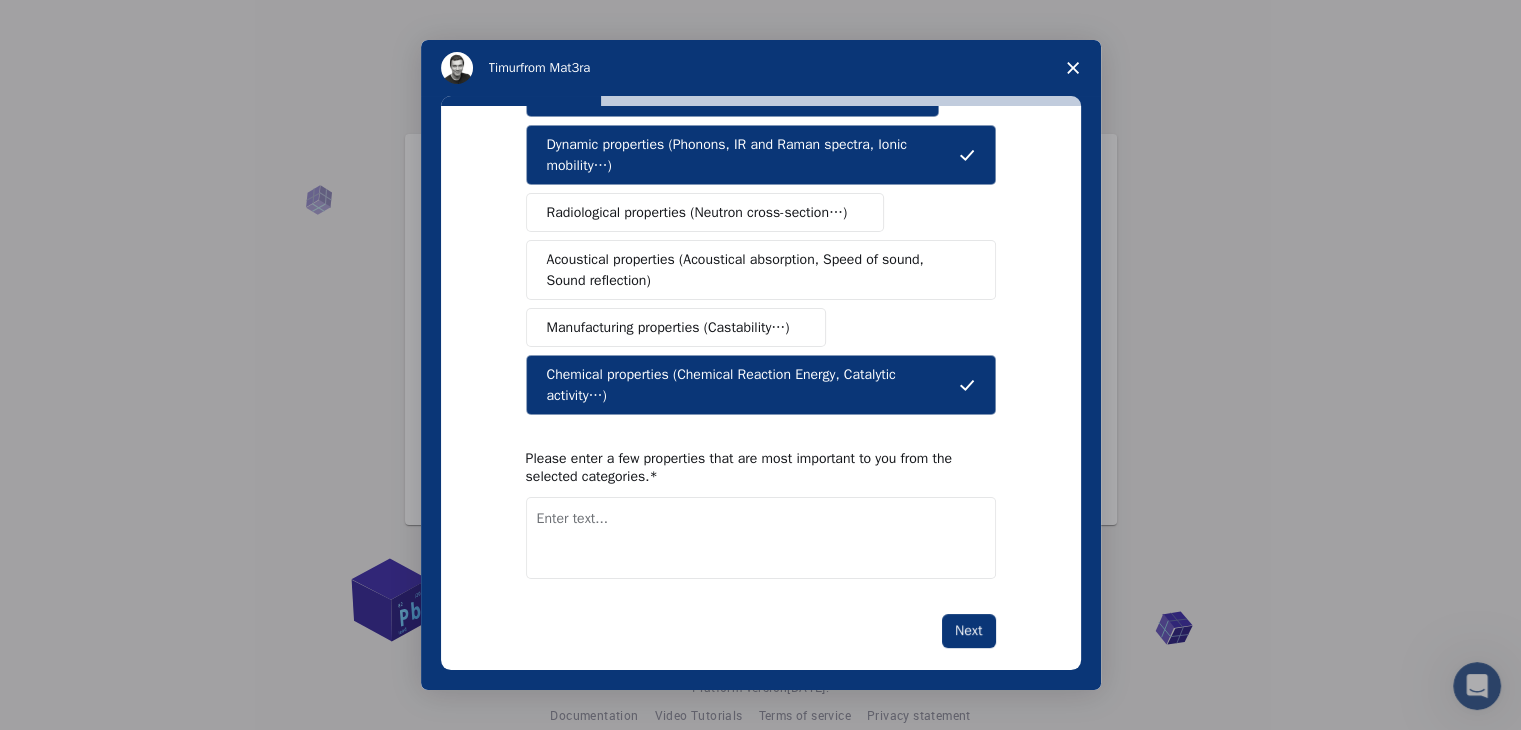 click at bounding box center (761, 538) 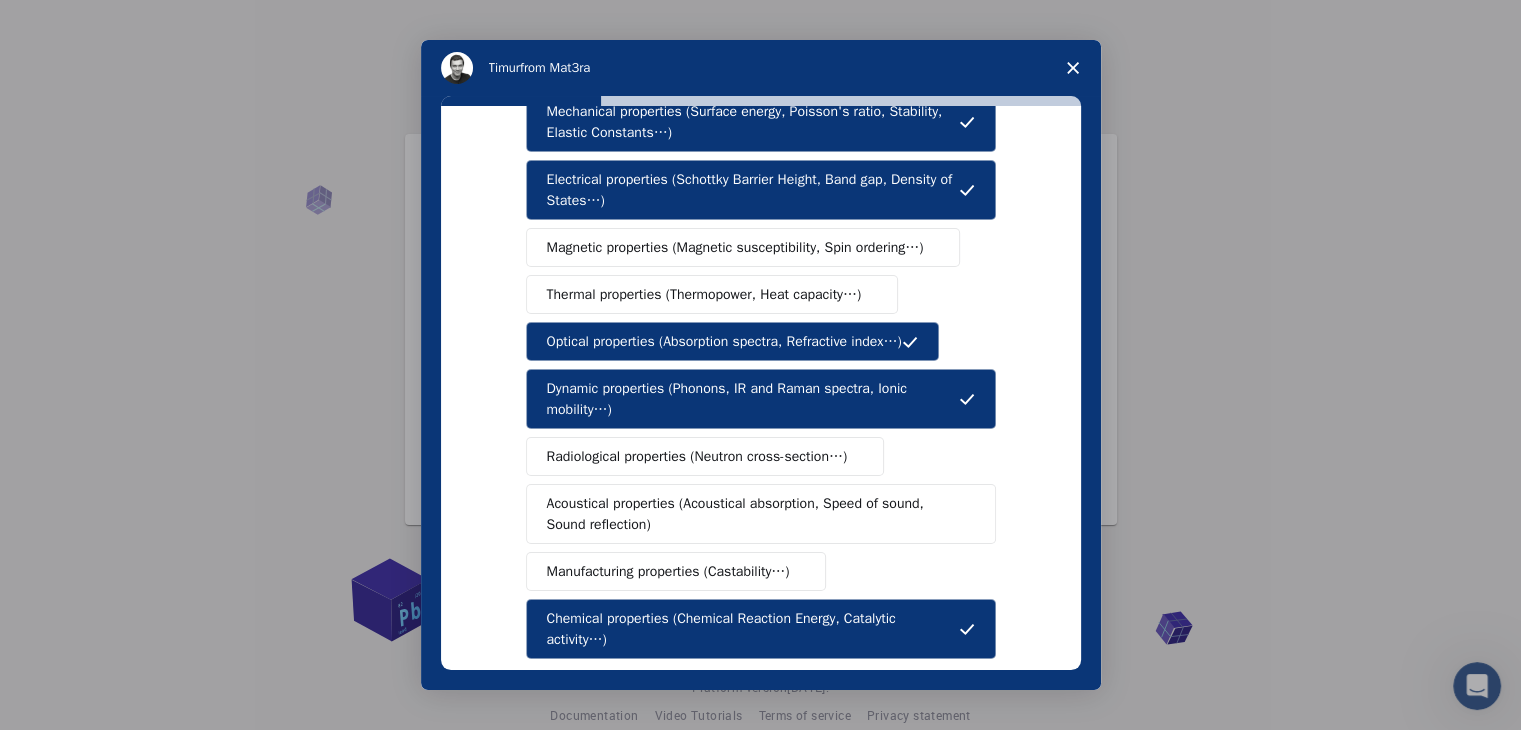 scroll, scrollTop: 334, scrollLeft: 0, axis: vertical 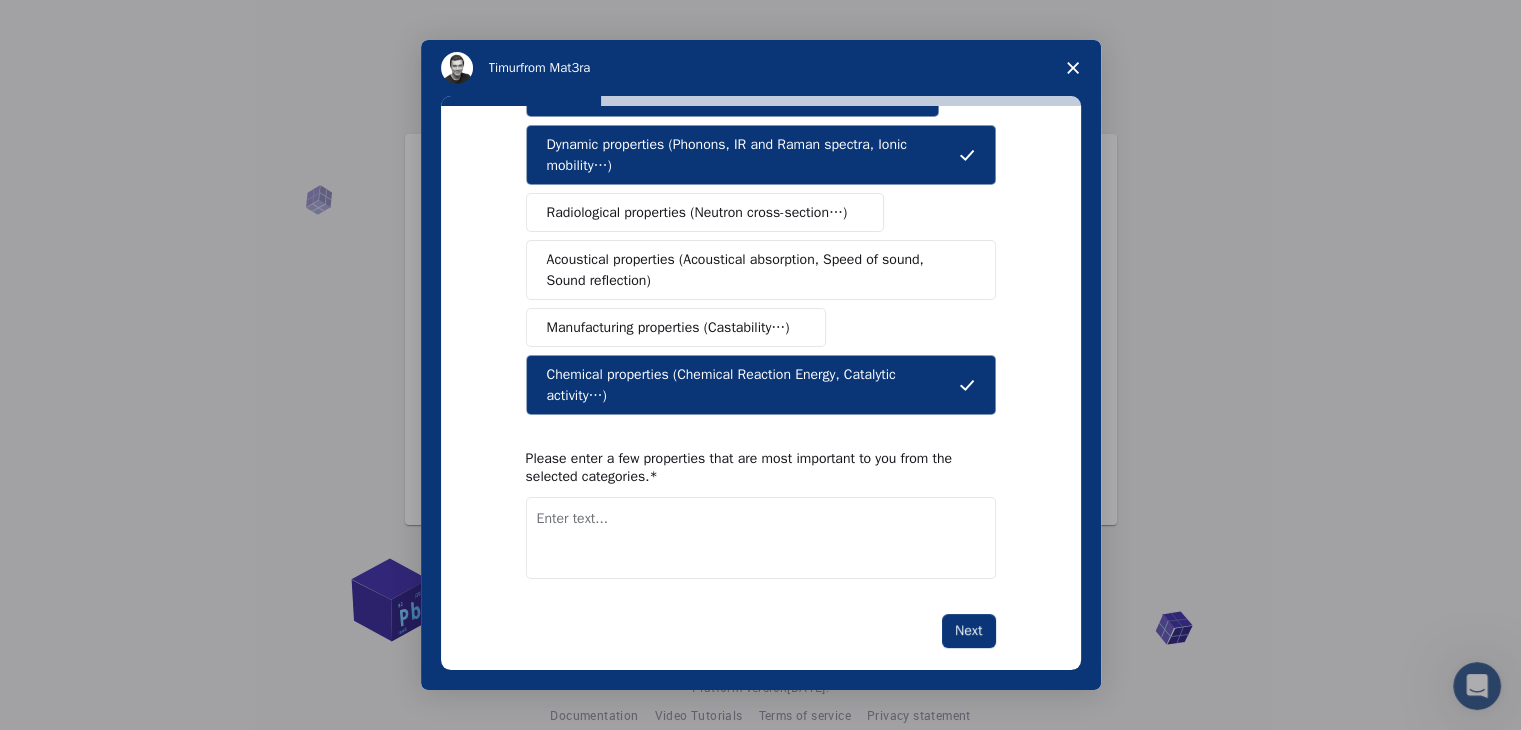 click at bounding box center [761, 538] 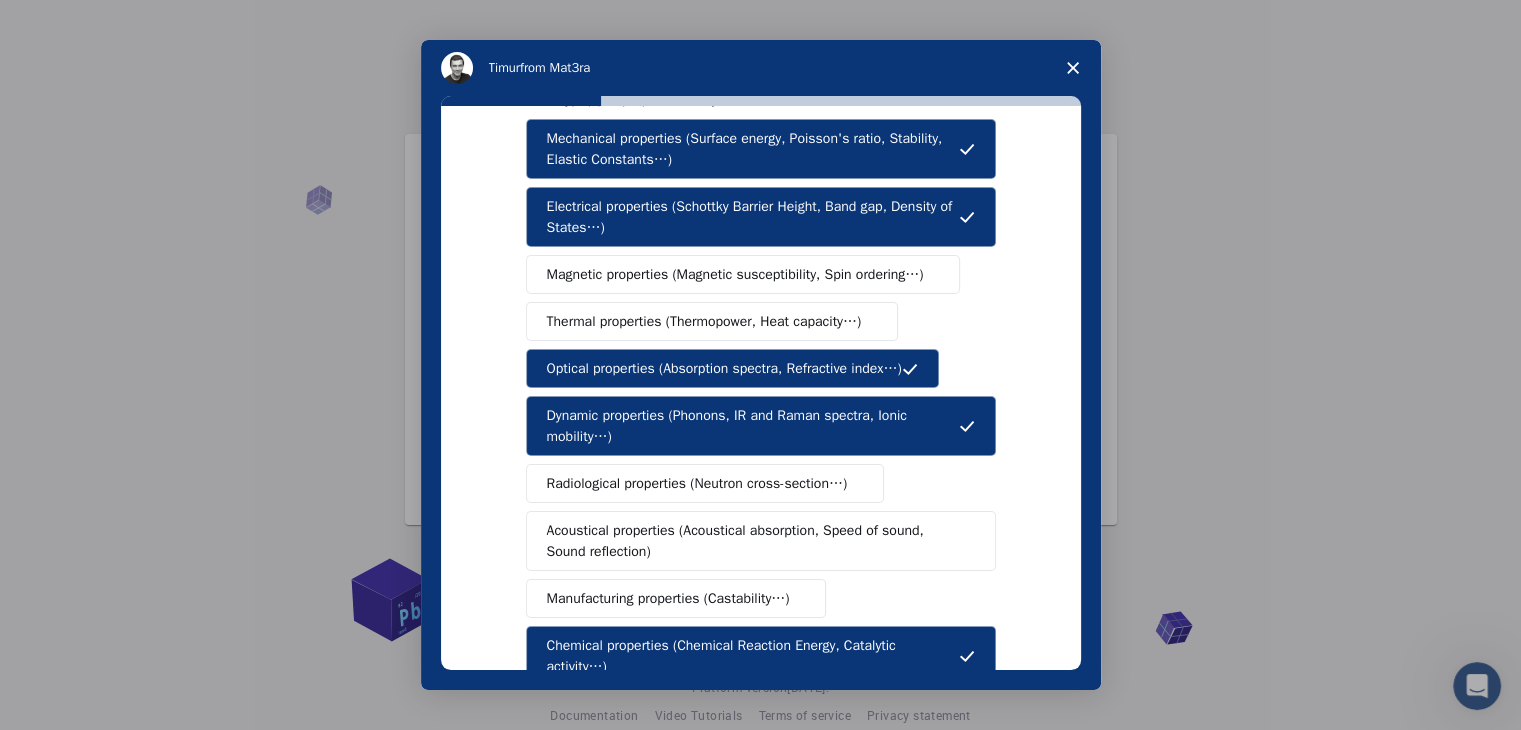 scroll, scrollTop: 334, scrollLeft: 0, axis: vertical 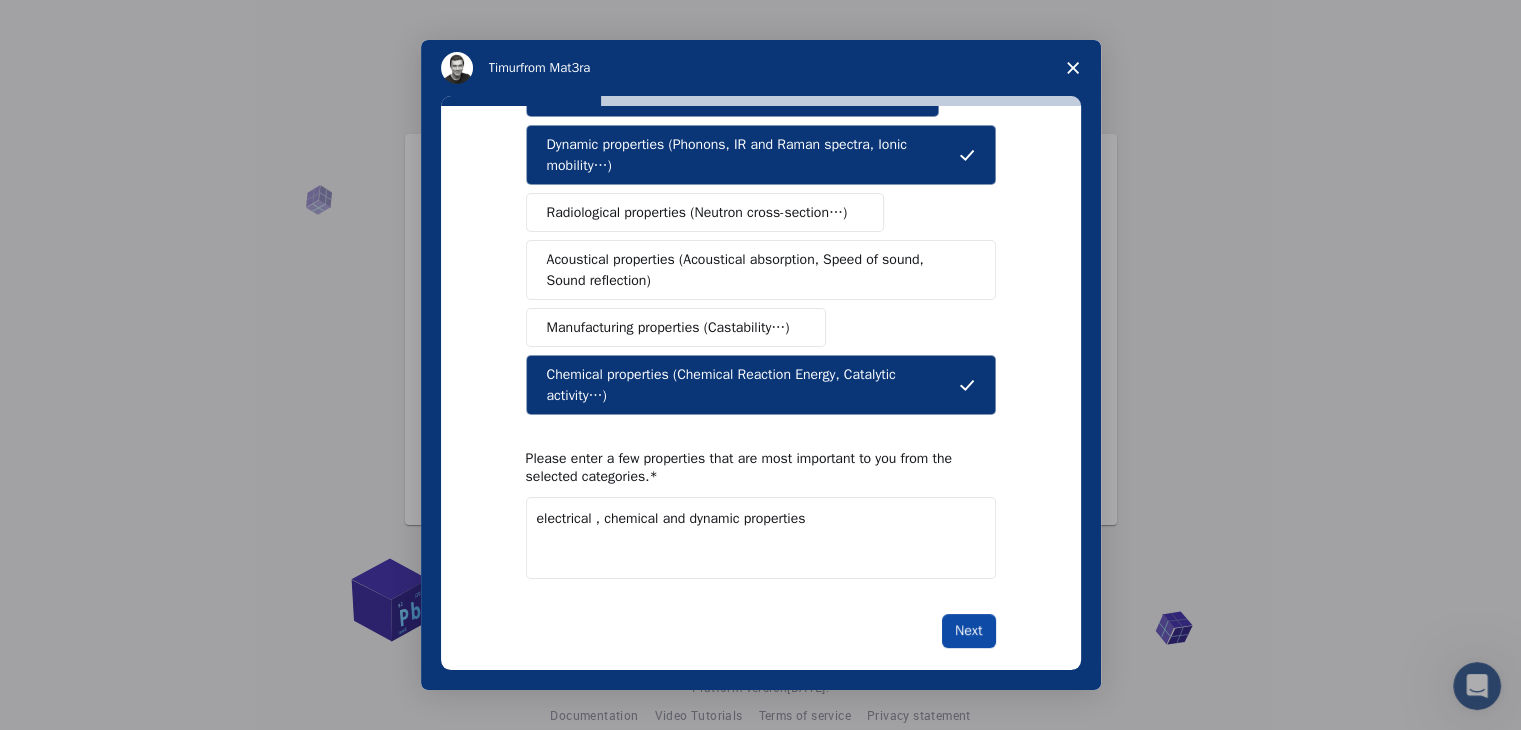 type on "electrical , chemical and dynamic properties" 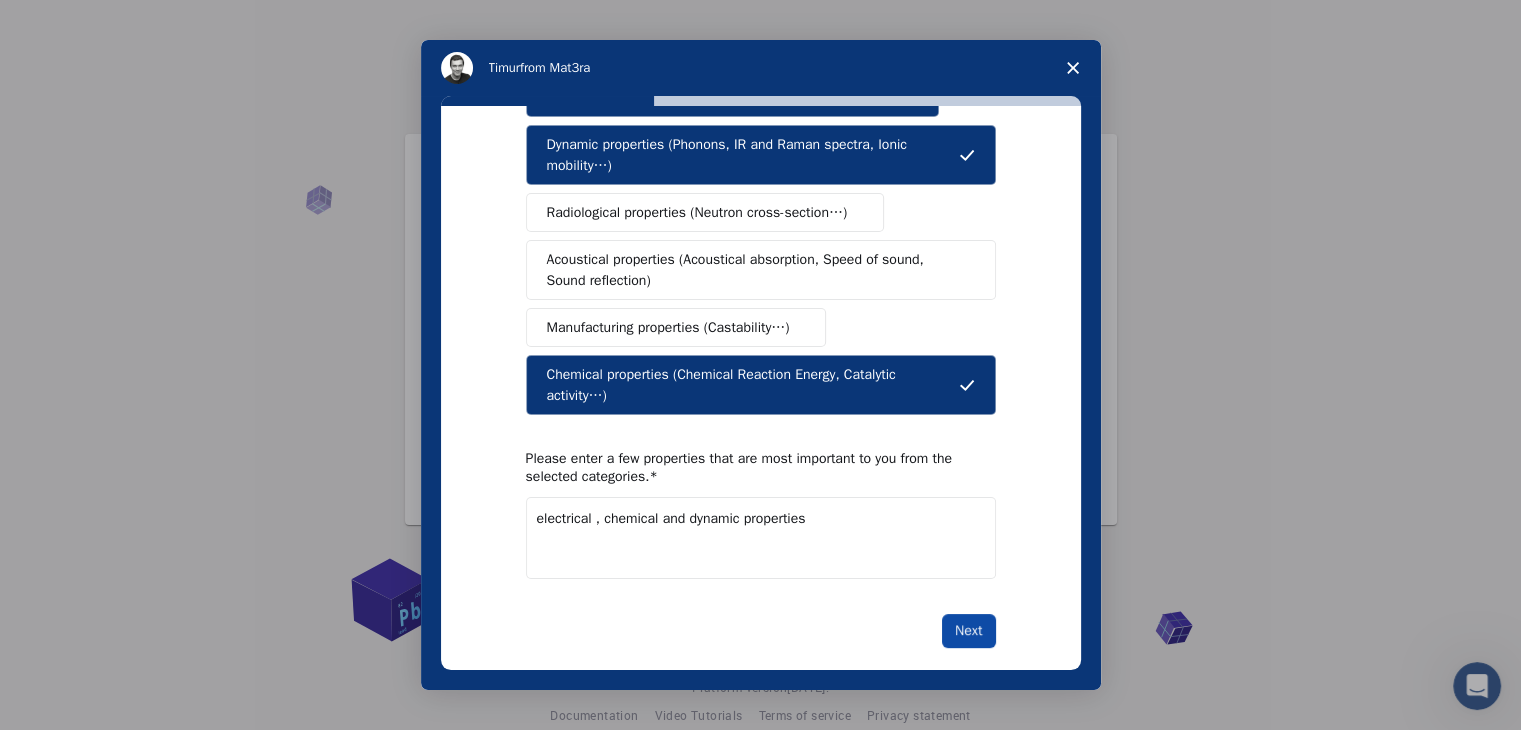 click on "Next" at bounding box center (968, 631) 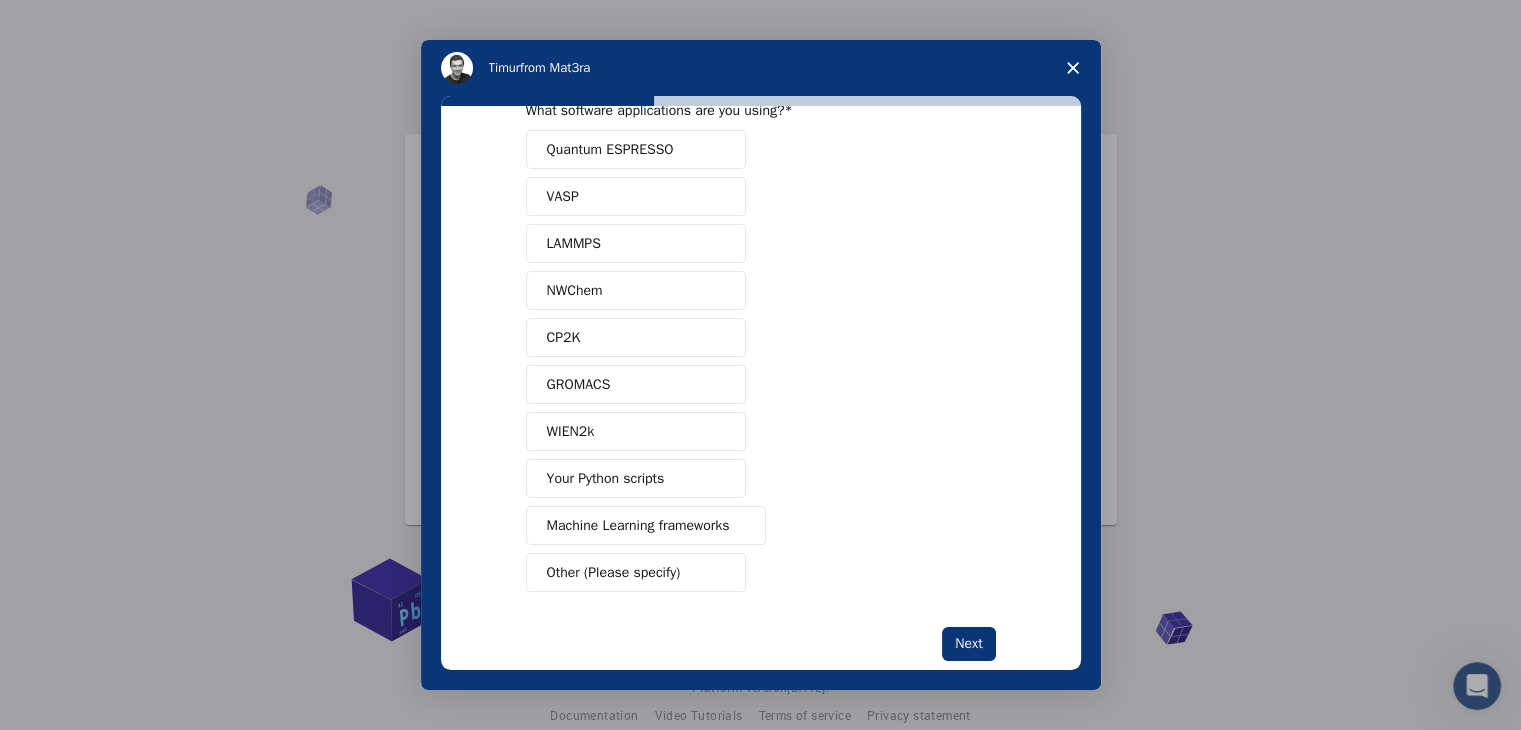 scroll, scrollTop: 0, scrollLeft: 0, axis: both 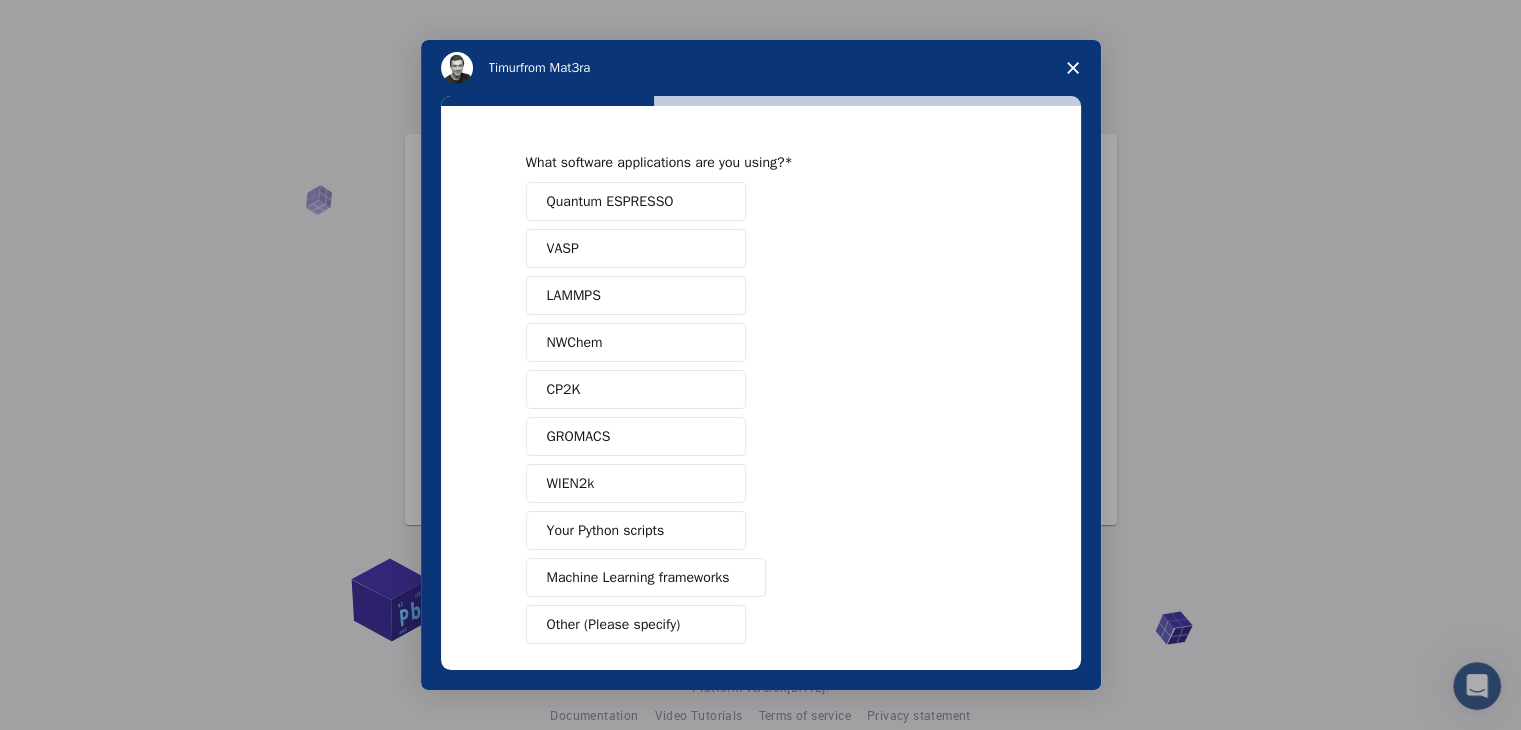 click on "Your Python scripts" at bounding box center (606, 530) 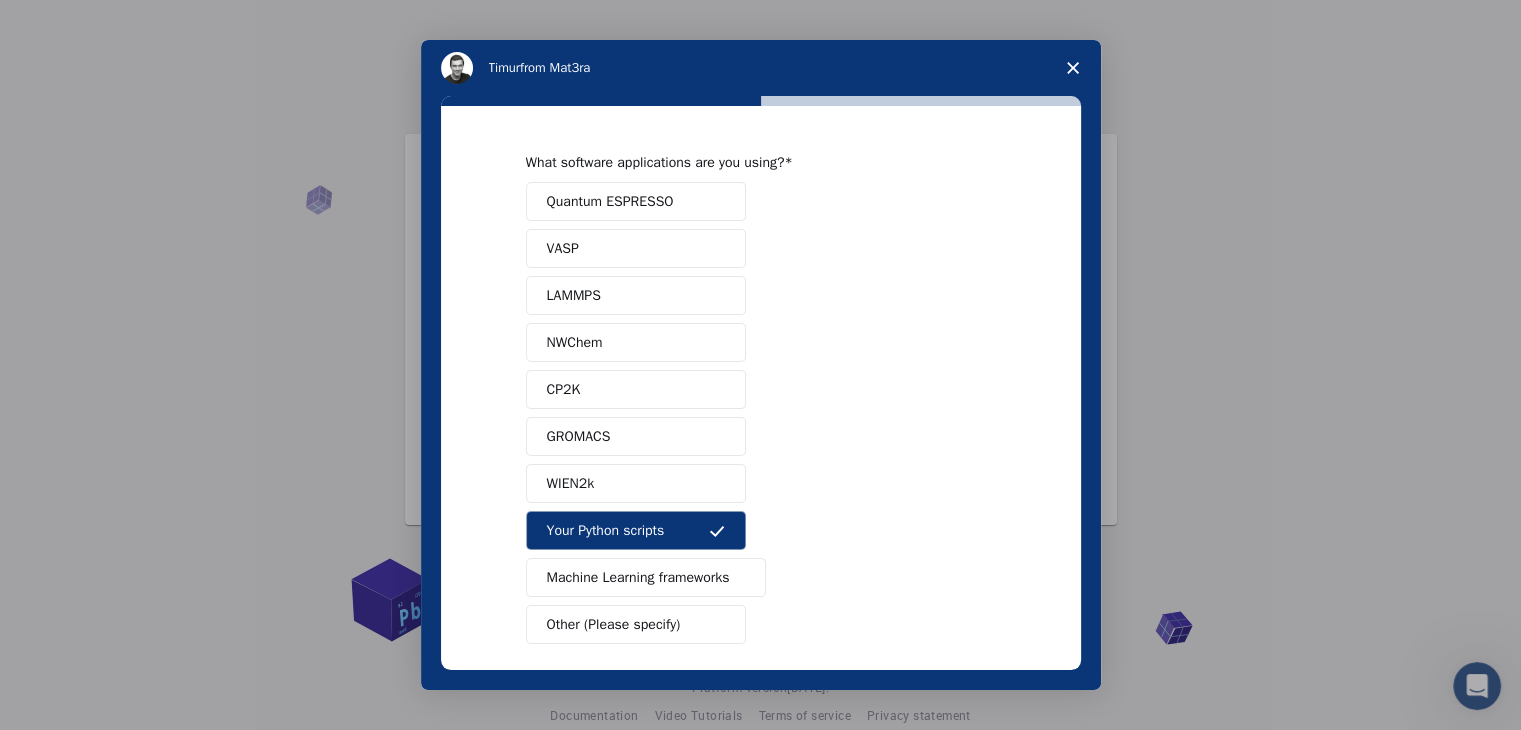 scroll, scrollTop: 87, scrollLeft: 0, axis: vertical 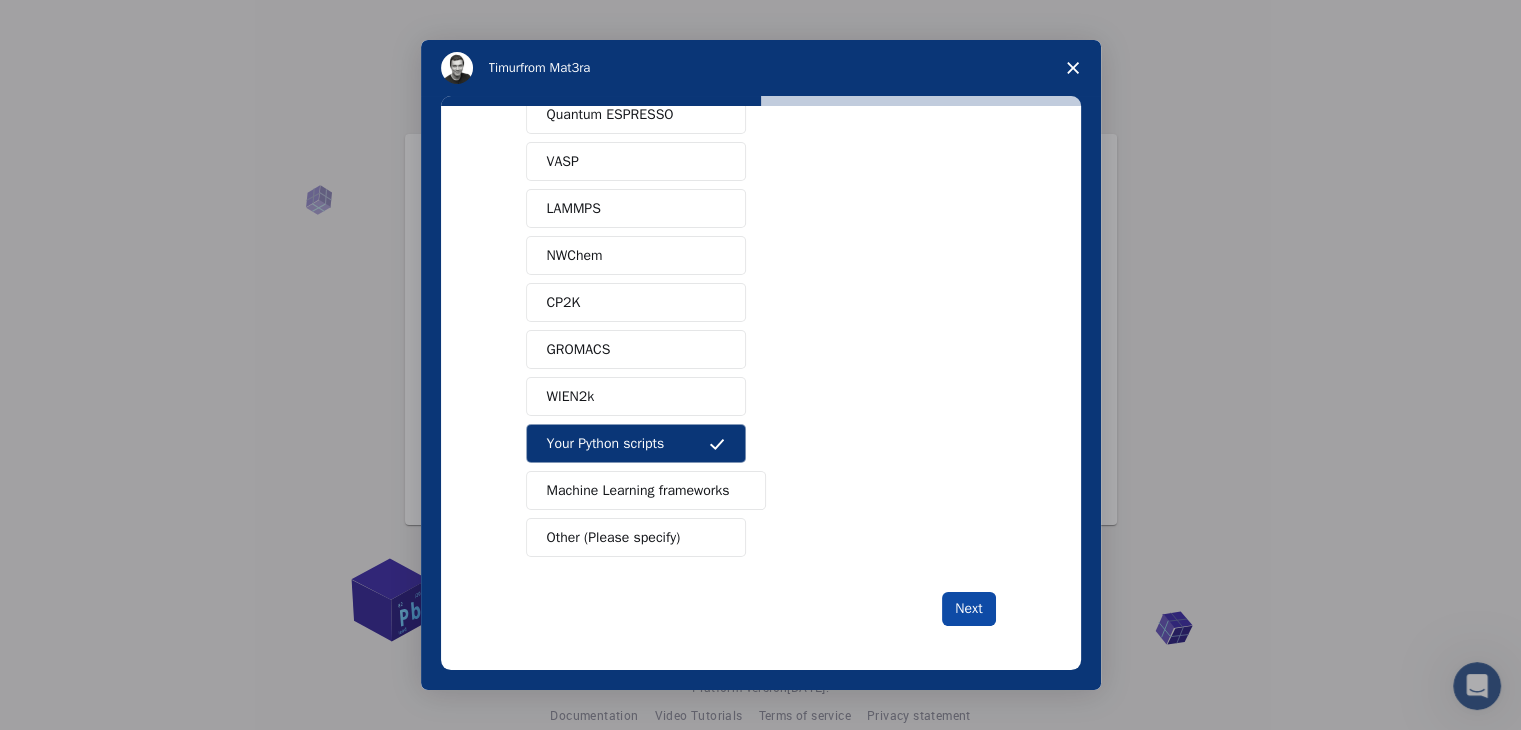 click on "Next" at bounding box center (968, 609) 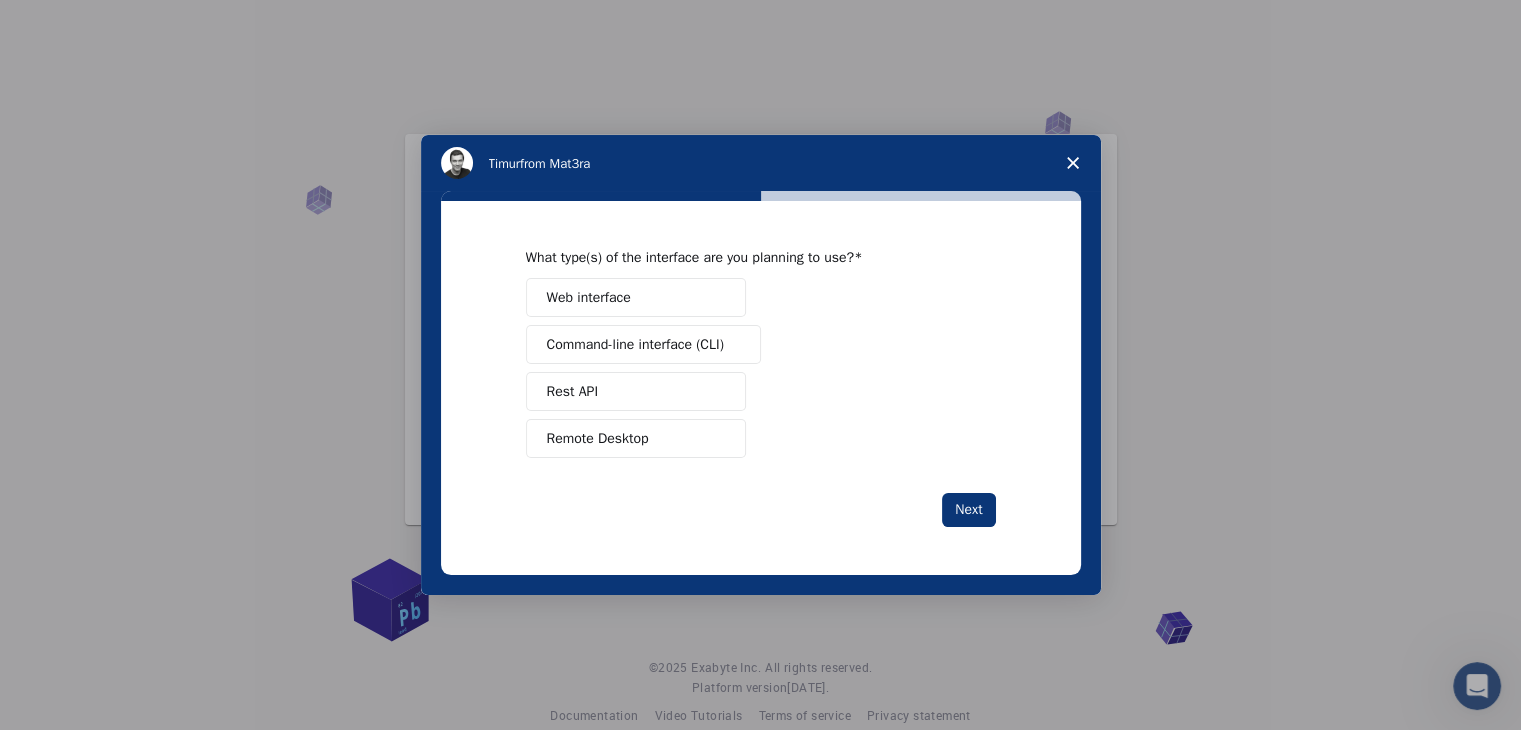 scroll, scrollTop: 0, scrollLeft: 0, axis: both 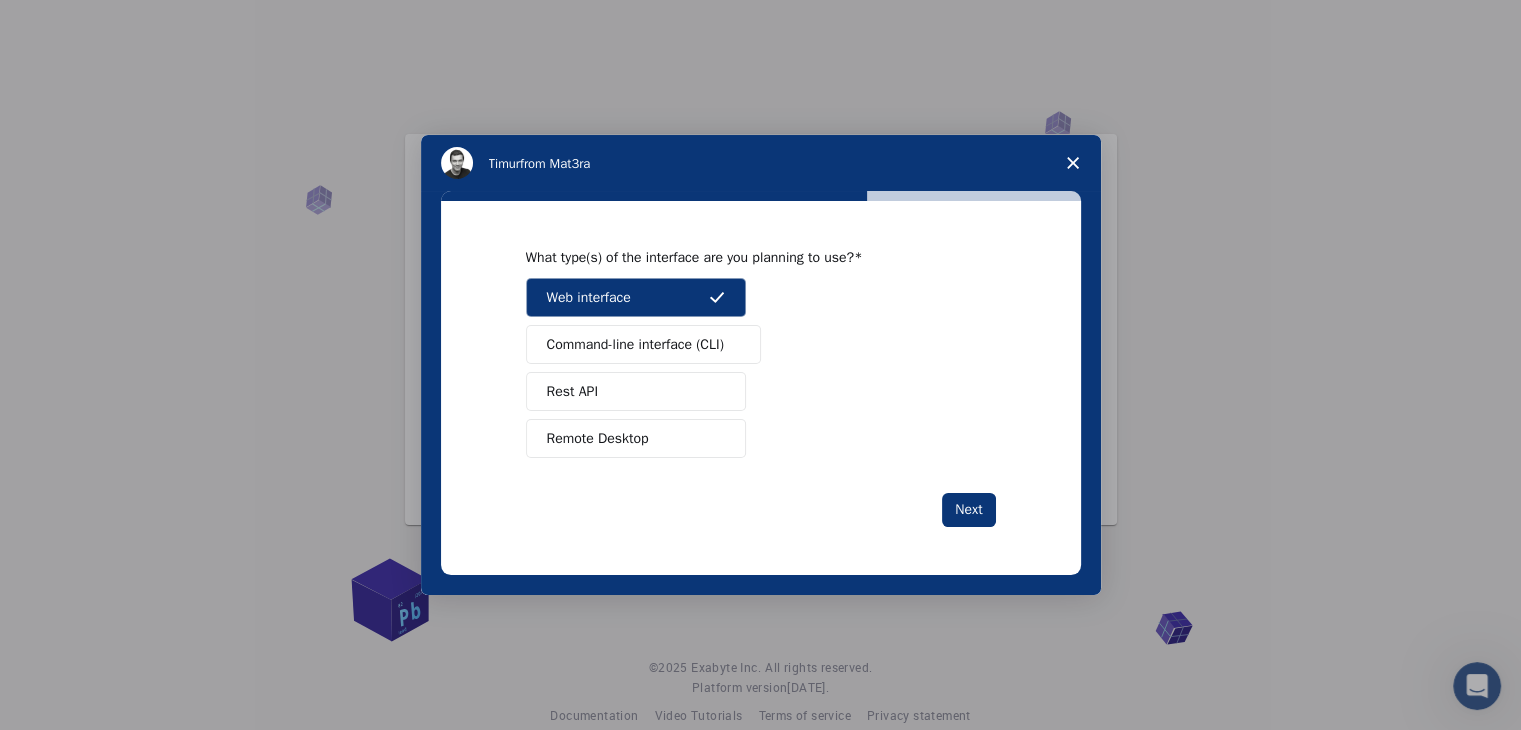 click on "Command-line interface (CLI)" at bounding box center [643, 344] 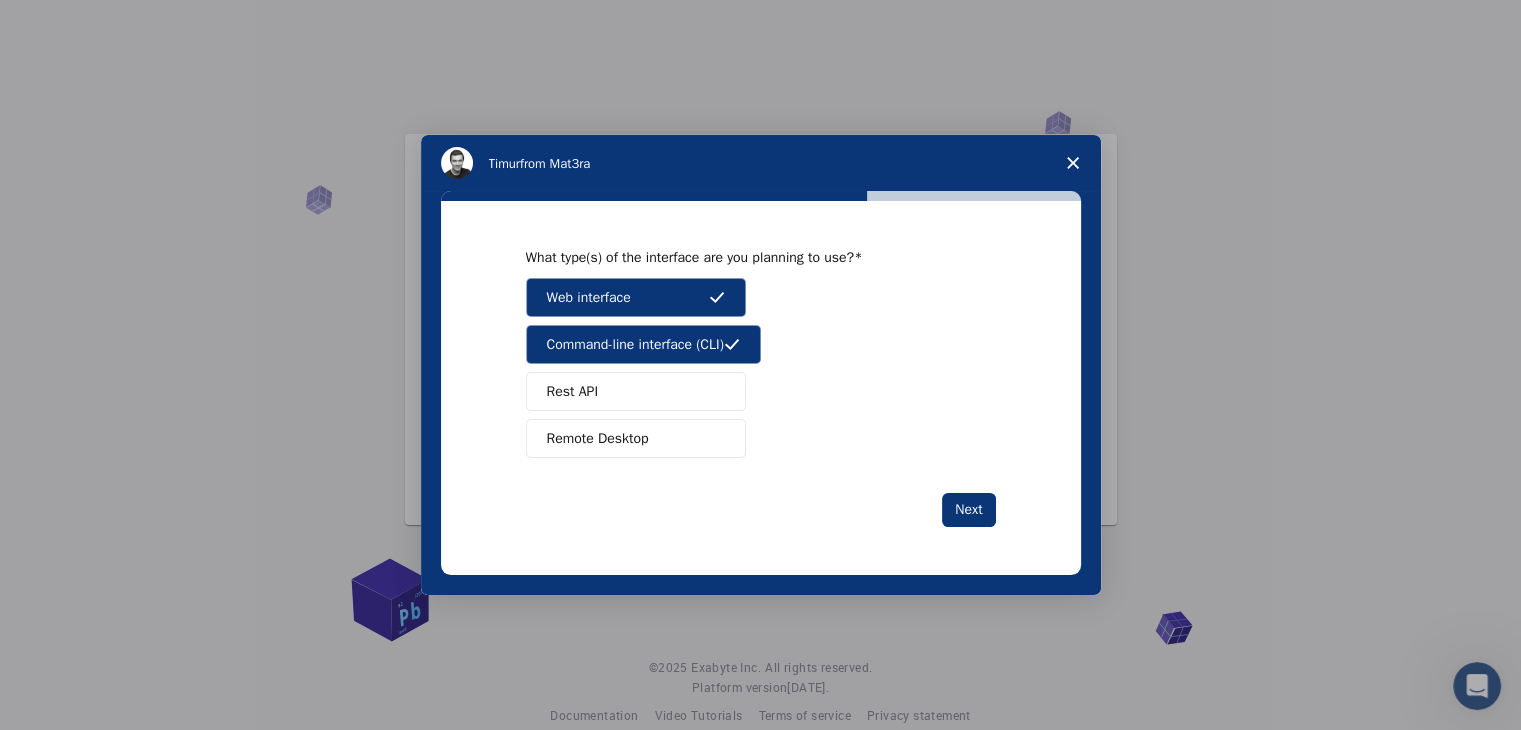 click on "Web interface Command-line interface (CLI) Rest API Remote Desktop" at bounding box center [761, 368] 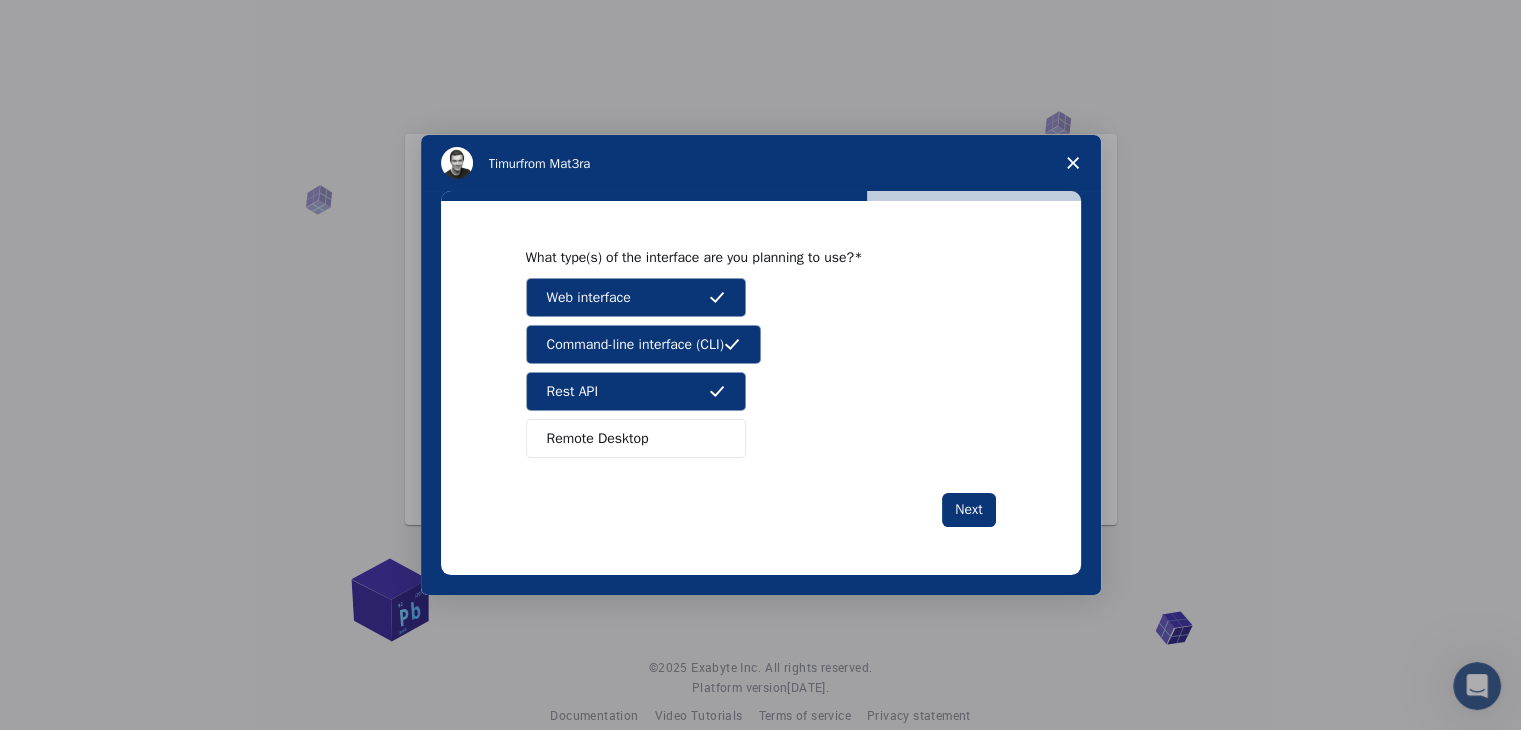 click on "What type(s) of the interface are you planning to use? Web interface Command-line interface (CLI) Rest API Remote Desktop Next" at bounding box center (761, 387) 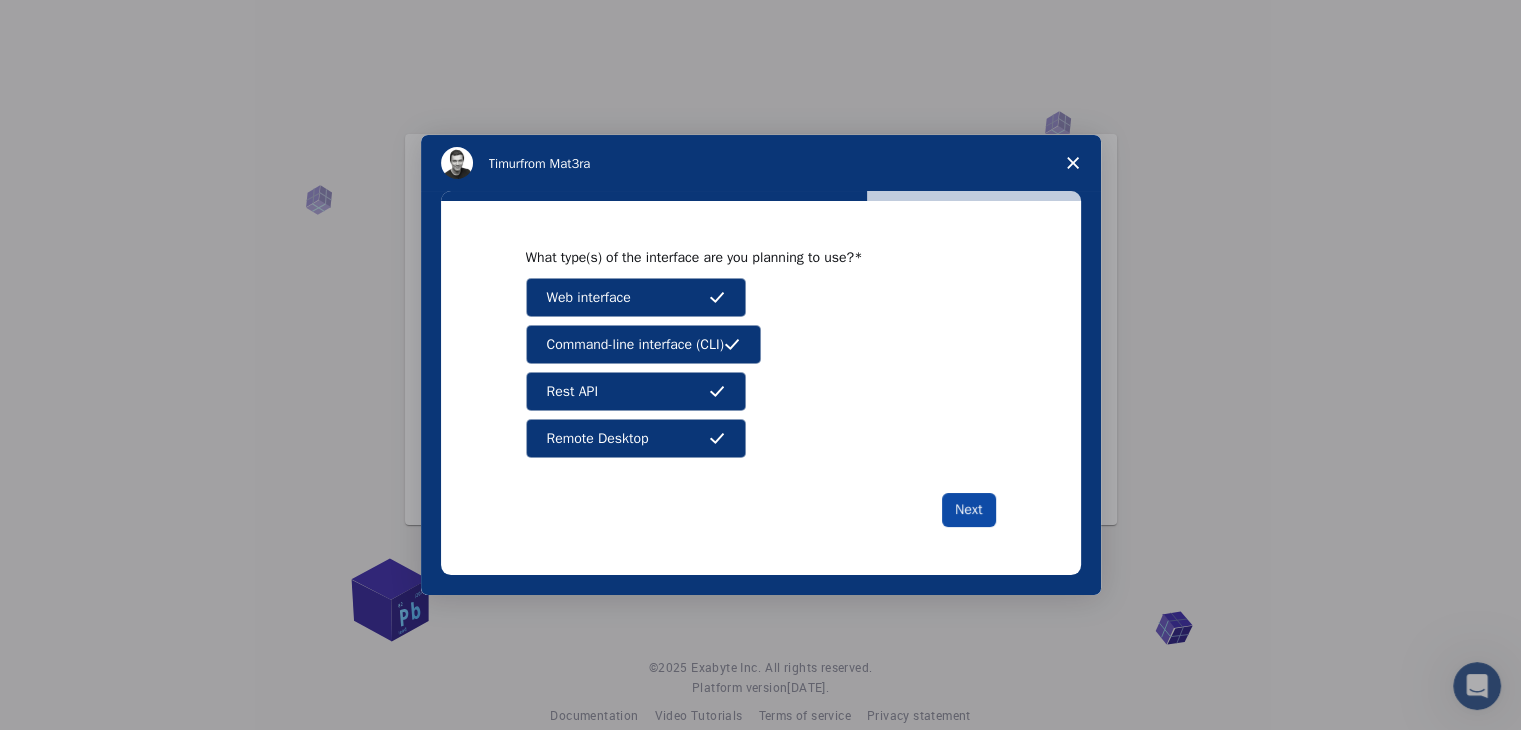 click on "Next" at bounding box center (968, 510) 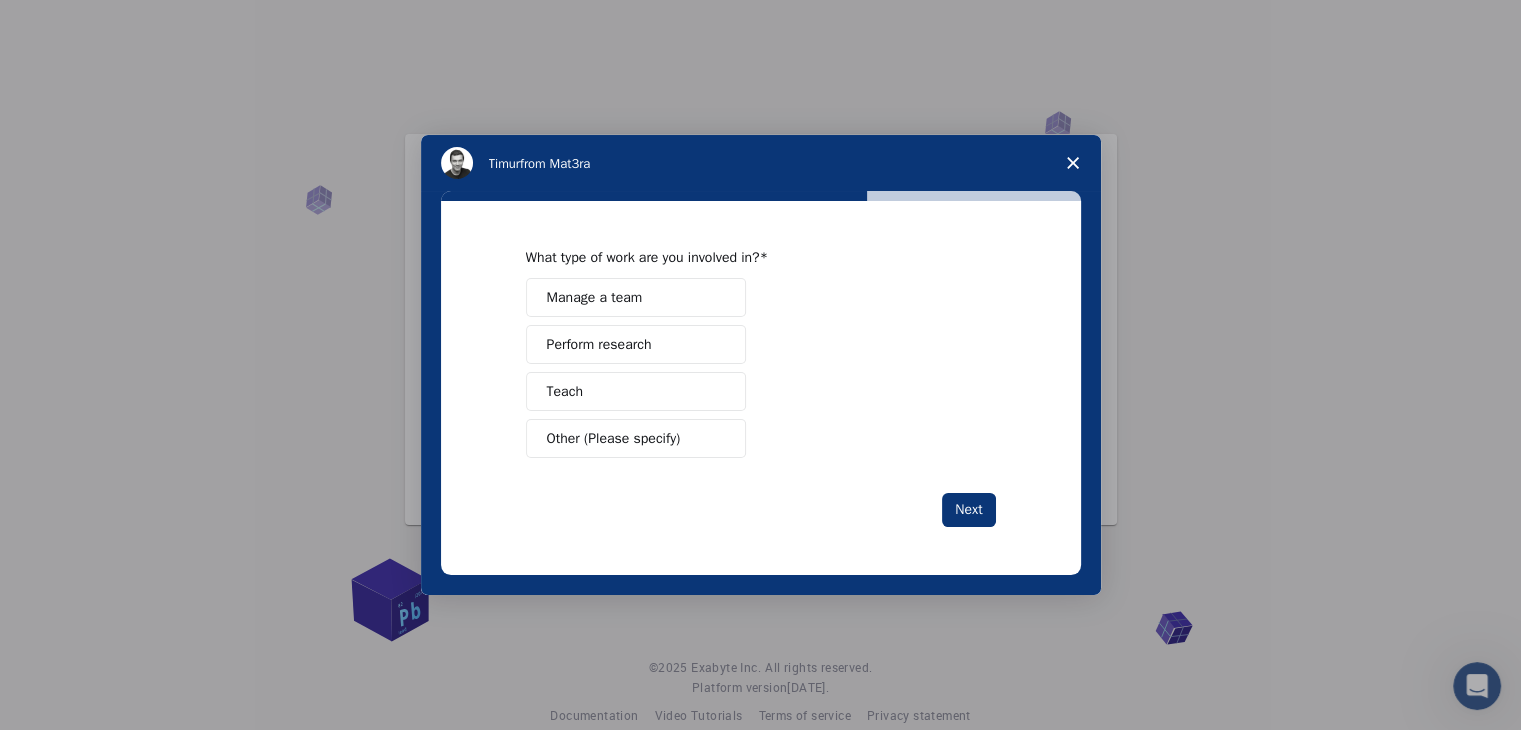 click on "Perform research" at bounding box center [636, 344] 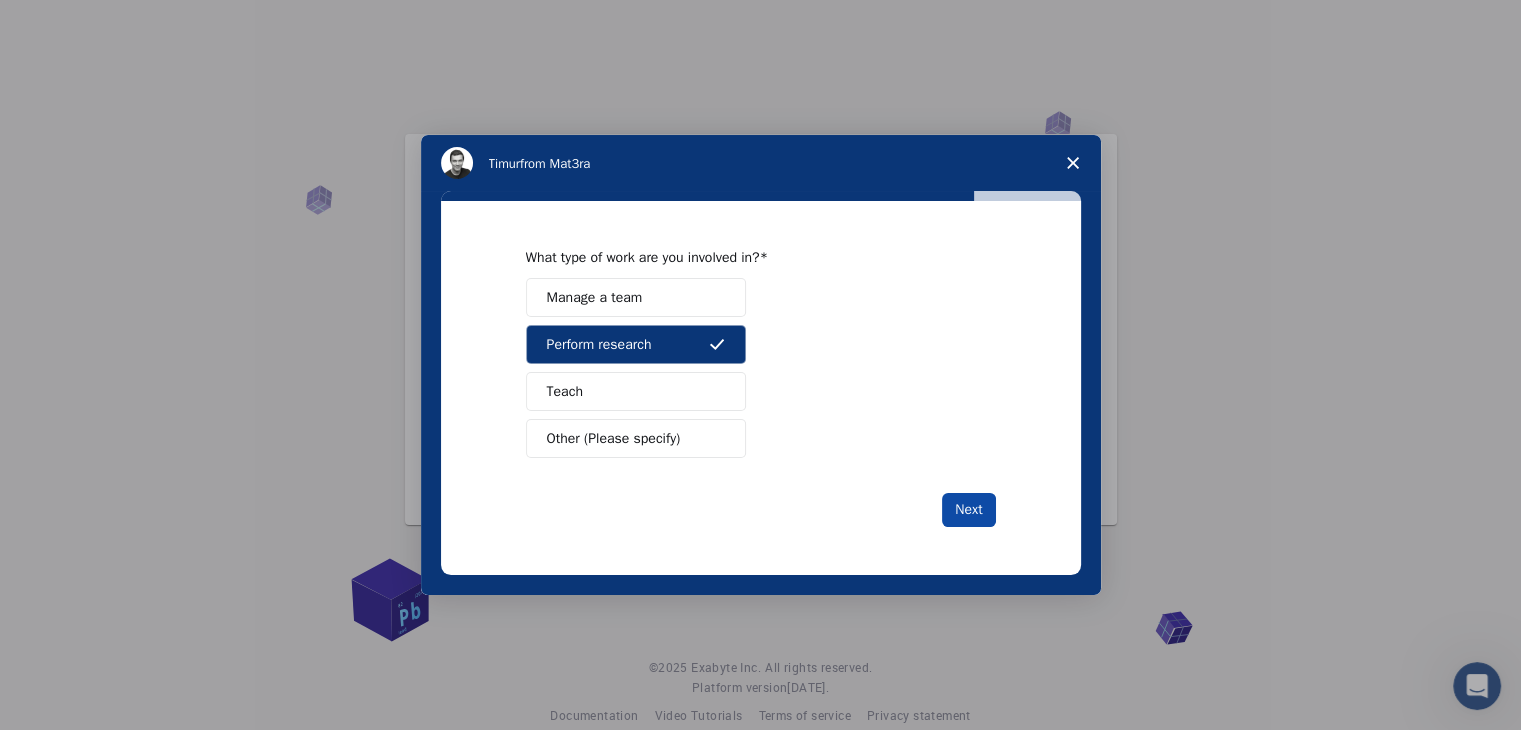 click on "Next" at bounding box center [968, 510] 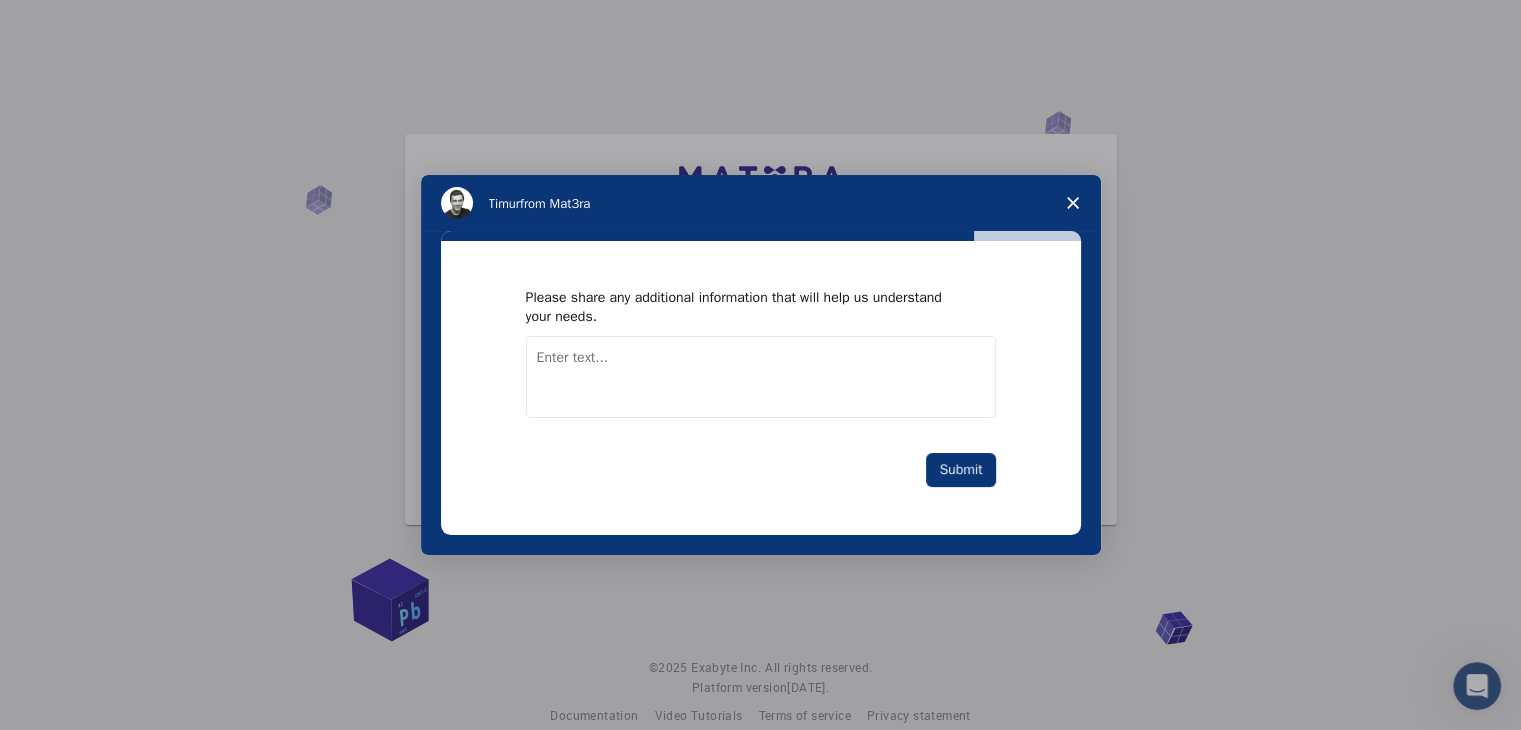 click at bounding box center (761, 377) 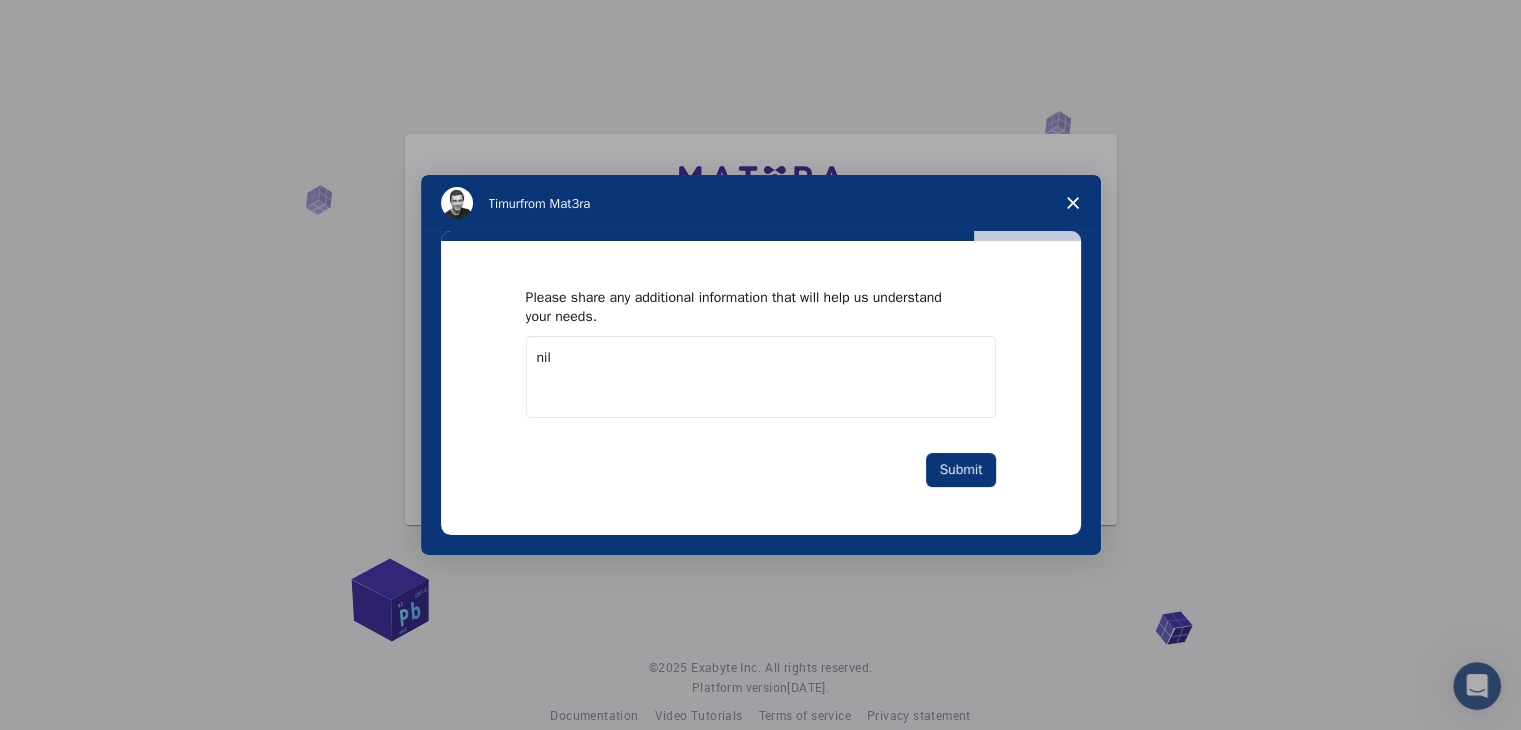 type on "nil" 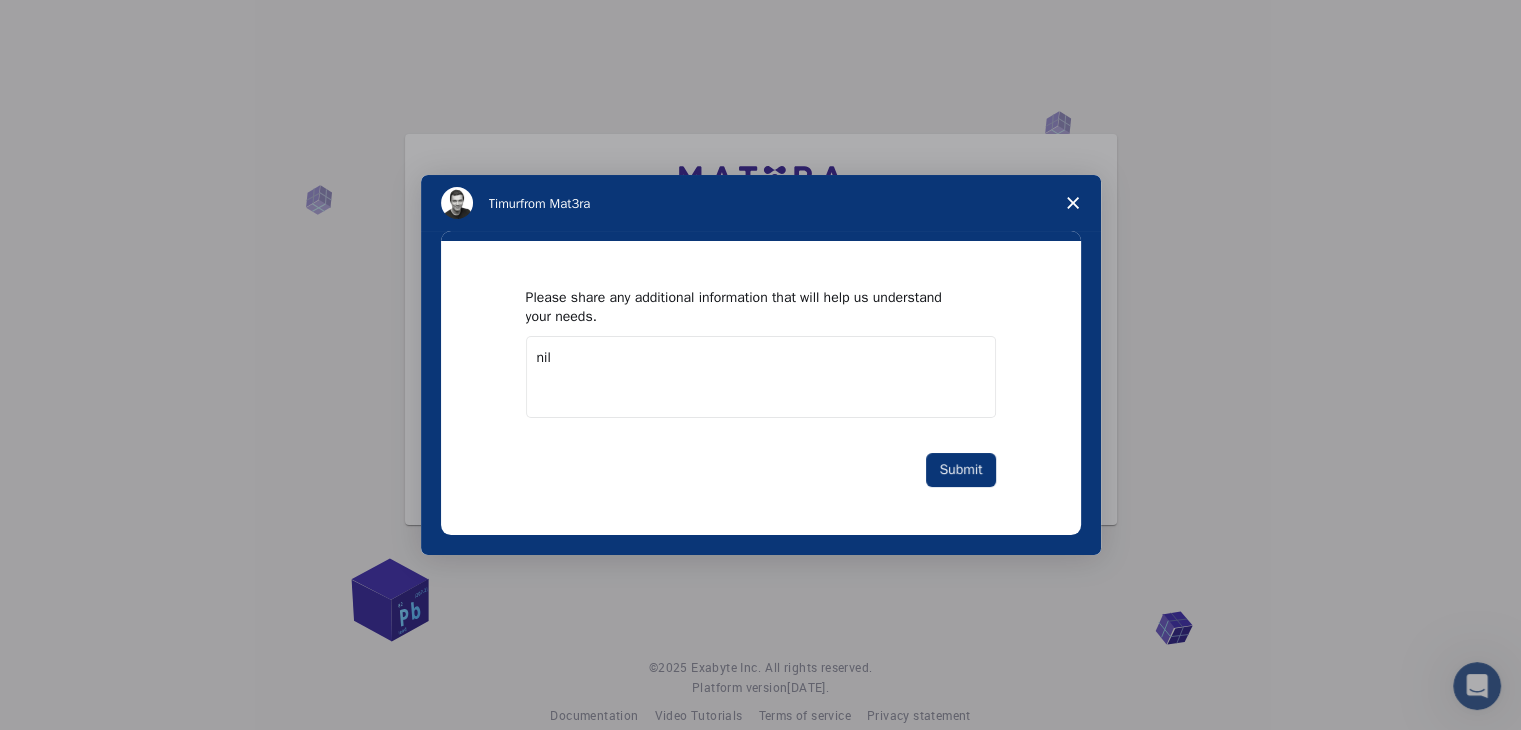 click on "Submit" at bounding box center (761, 470) 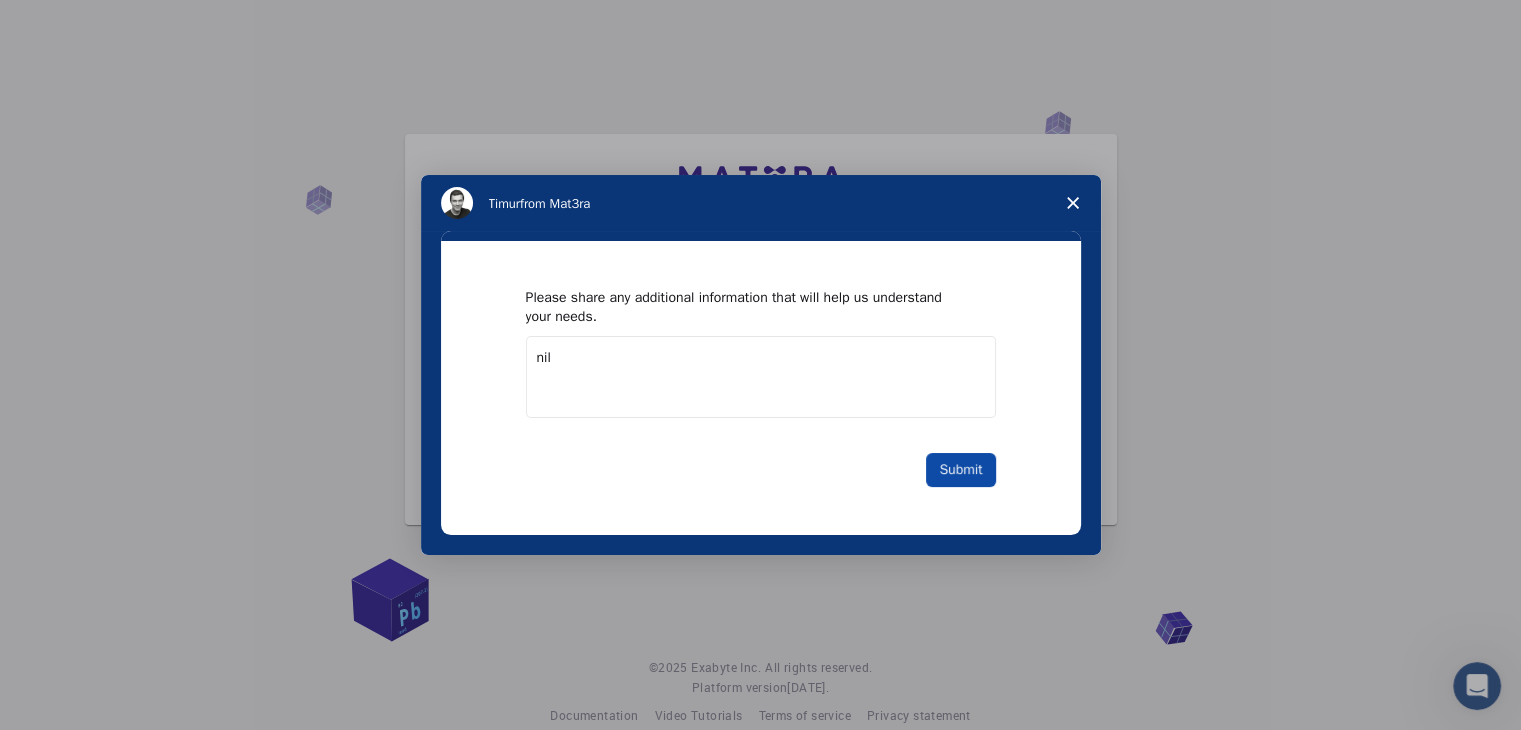 click on "Submit" at bounding box center [960, 470] 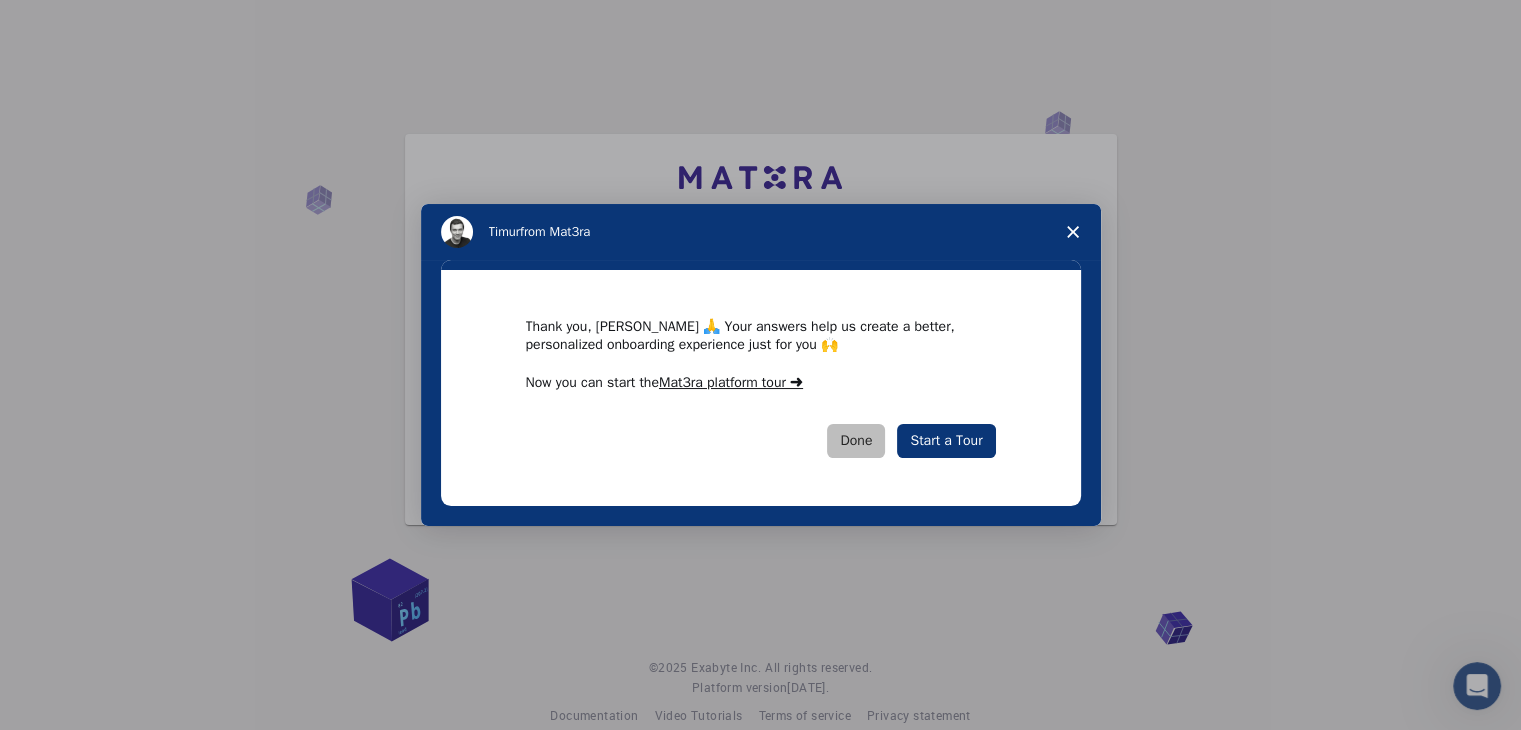 click on "Done" at bounding box center (856, 441) 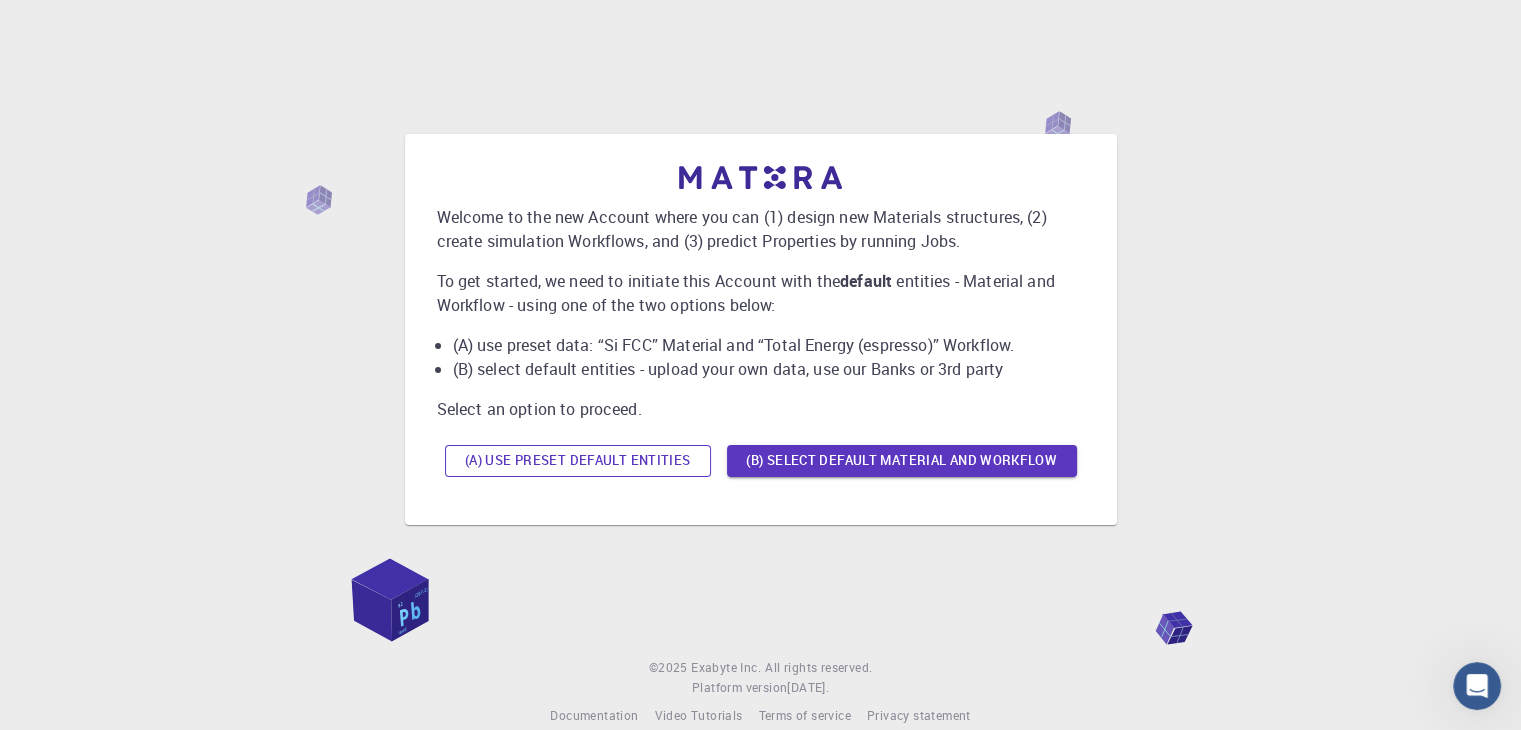 click on "(A) Use preset default entities" at bounding box center [578, 461] 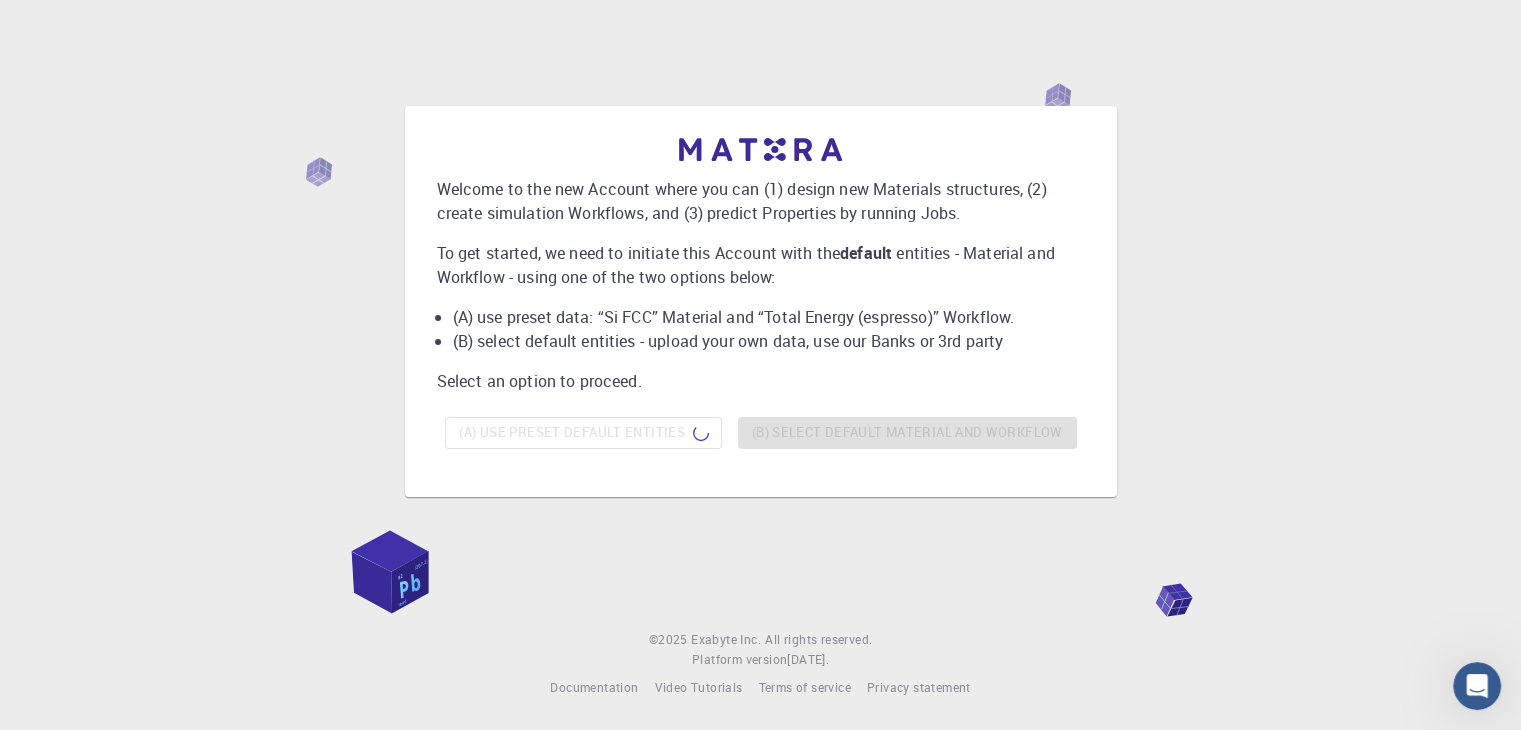 scroll, scrollTop: 0, scrollLeft: 0, axis: both 